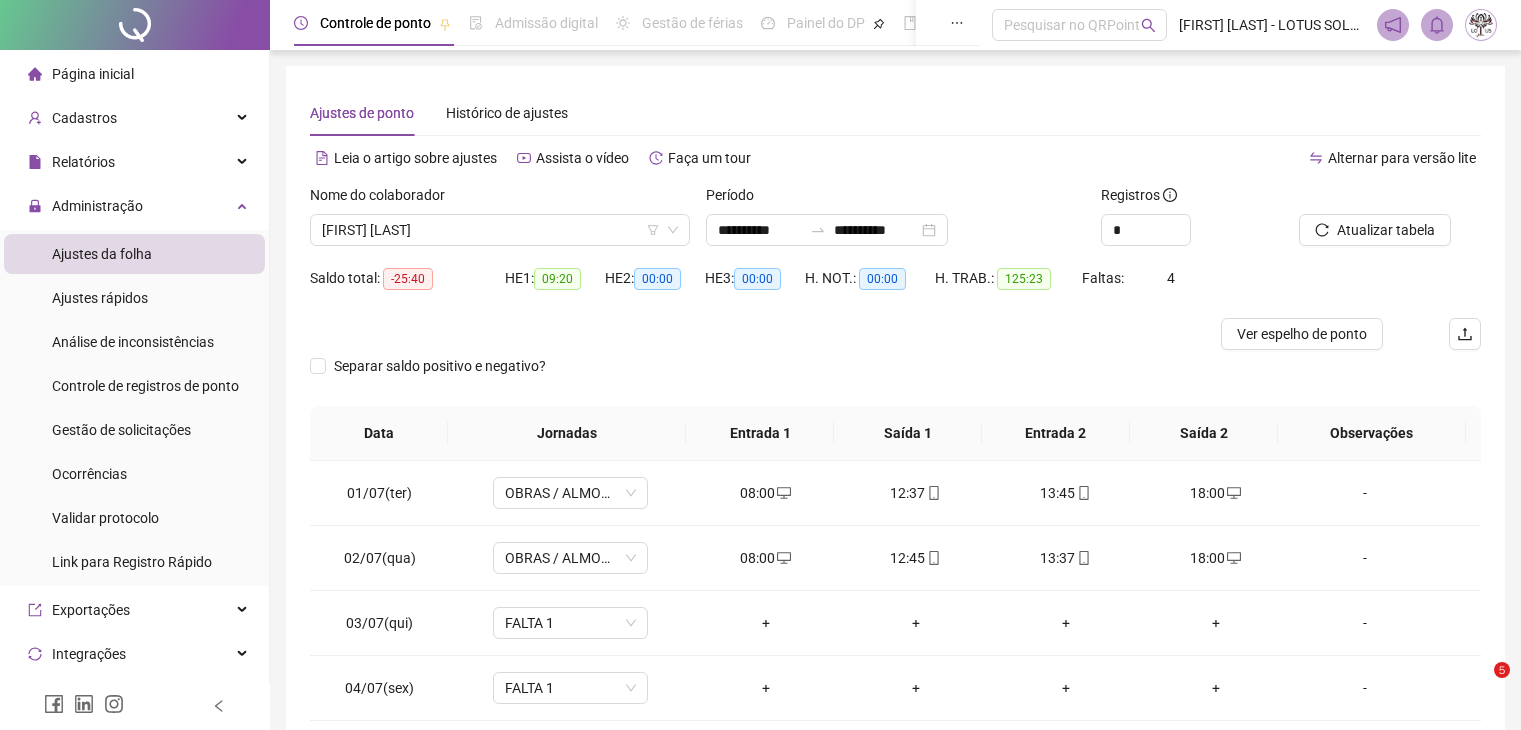 scroll, scrollTop: 0, scrollLeft: 0, axis: both 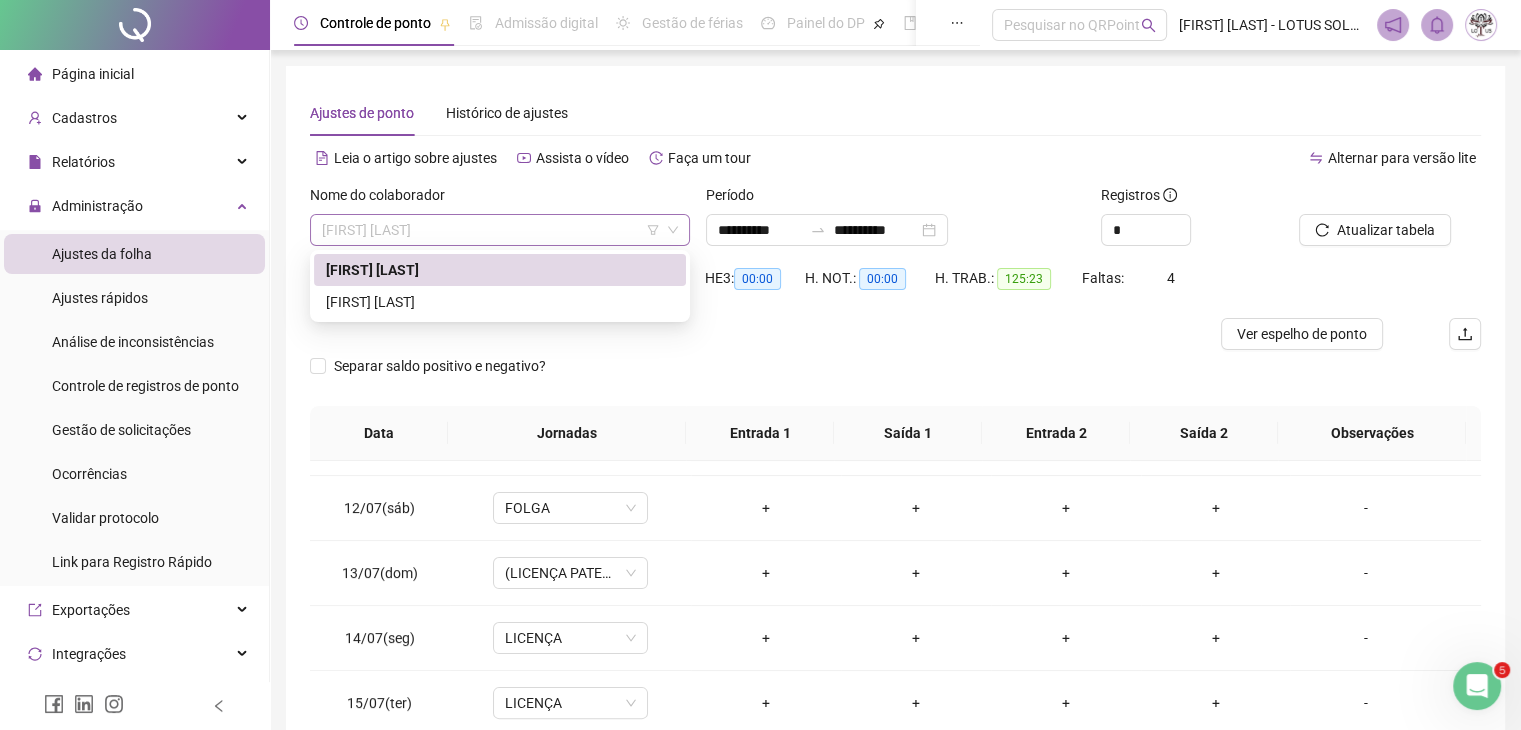 click on "[FIRST] [LAST]" at bounding box center [500, 230] 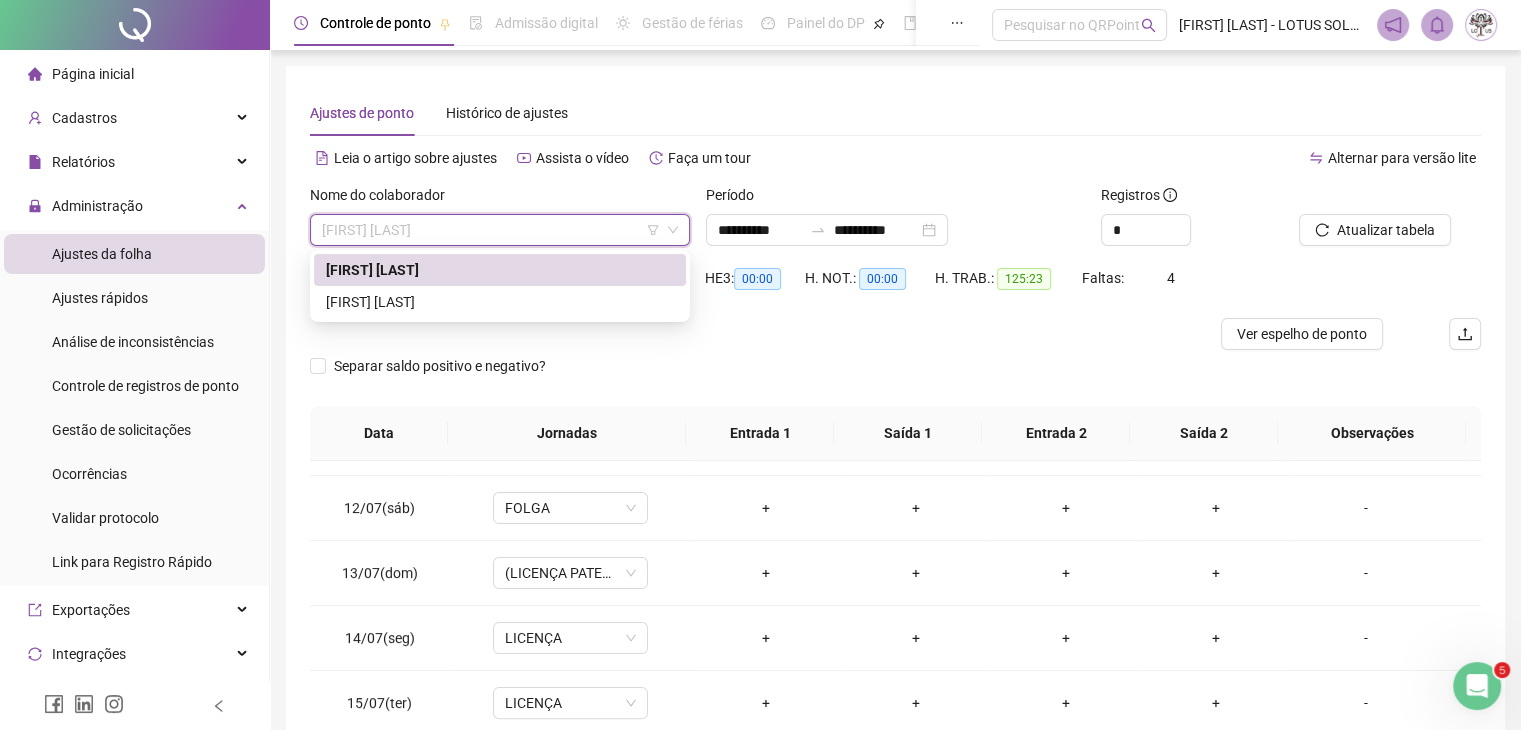 click on "[FIRST] [LAST]" at bounding box center (500, 270) 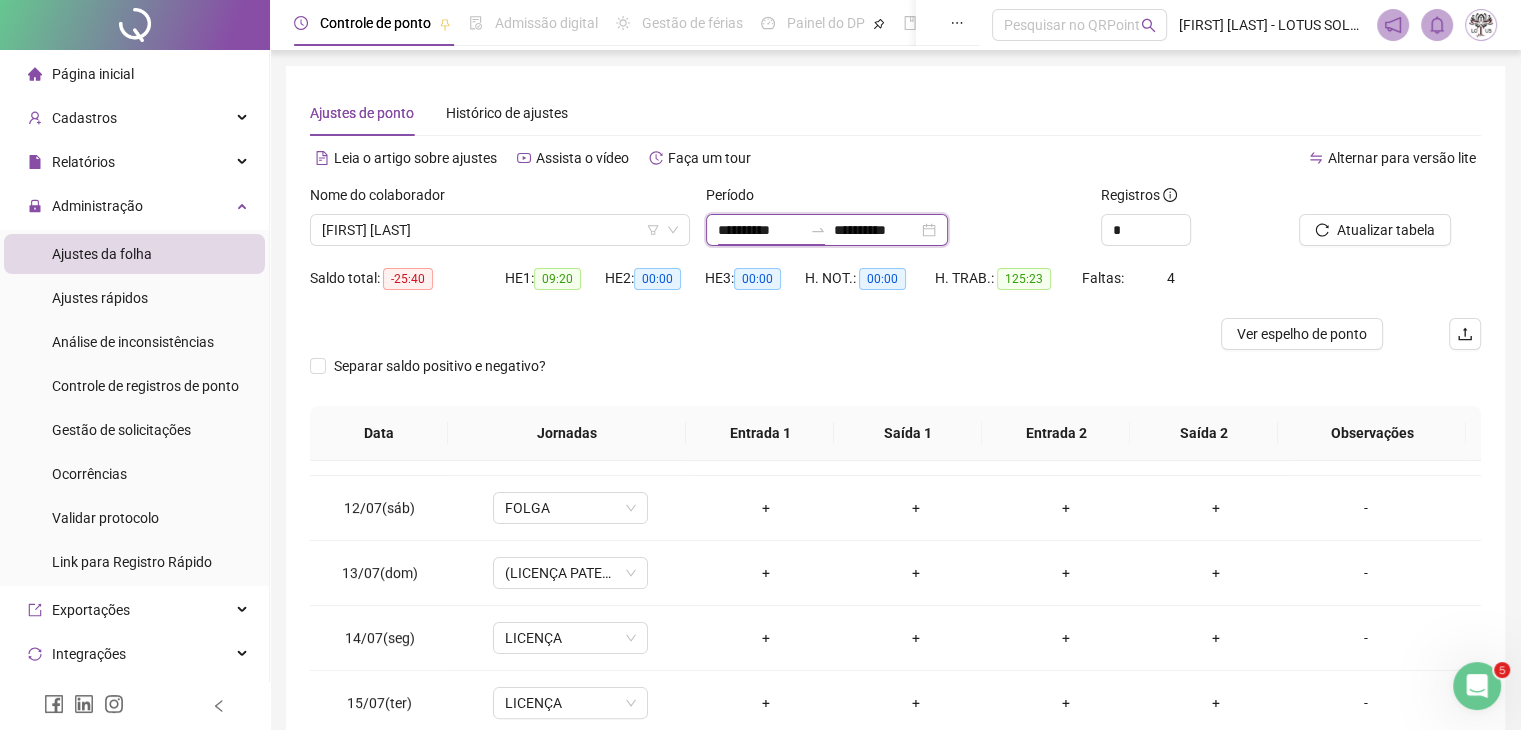 click on "**********" at bounding box center [760, 230] 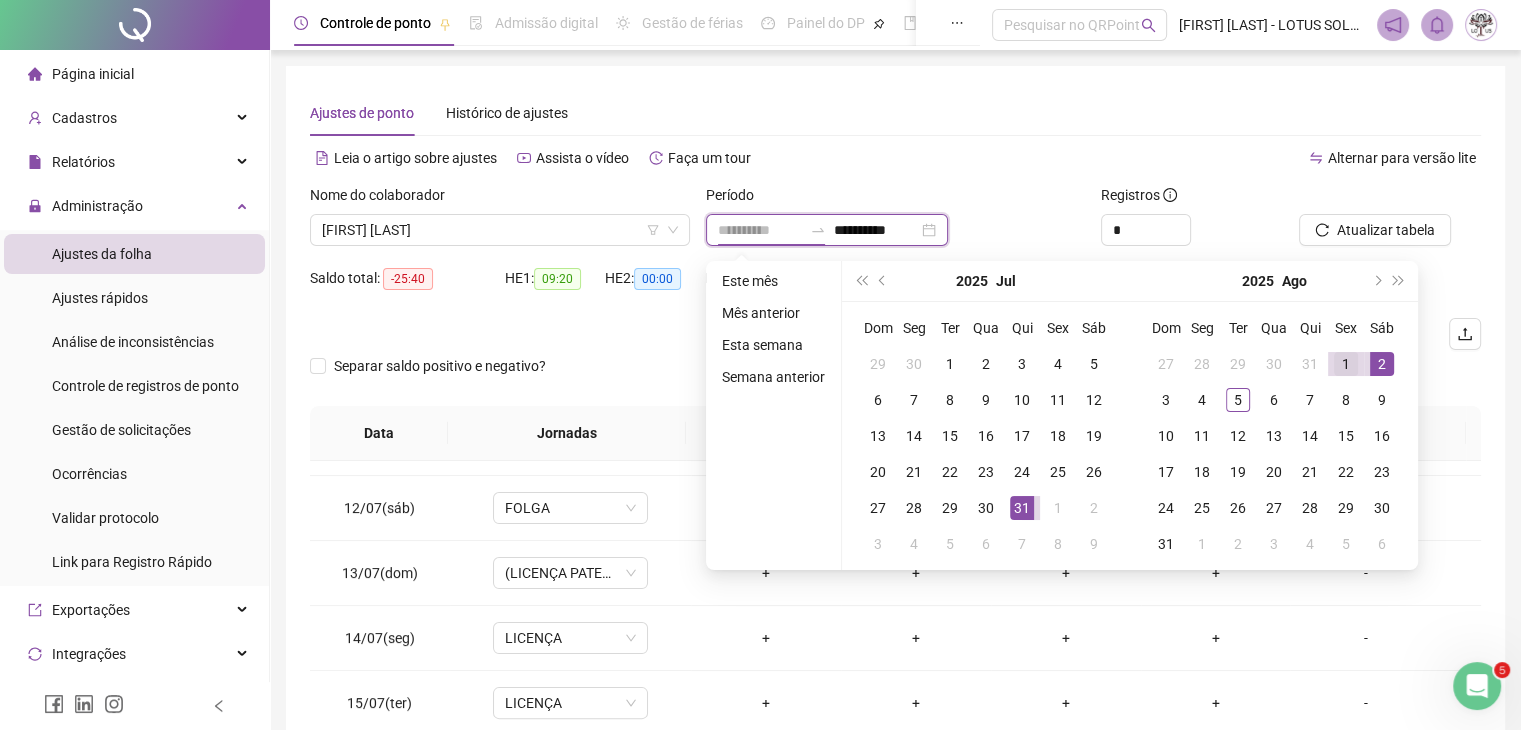 type on "**********" 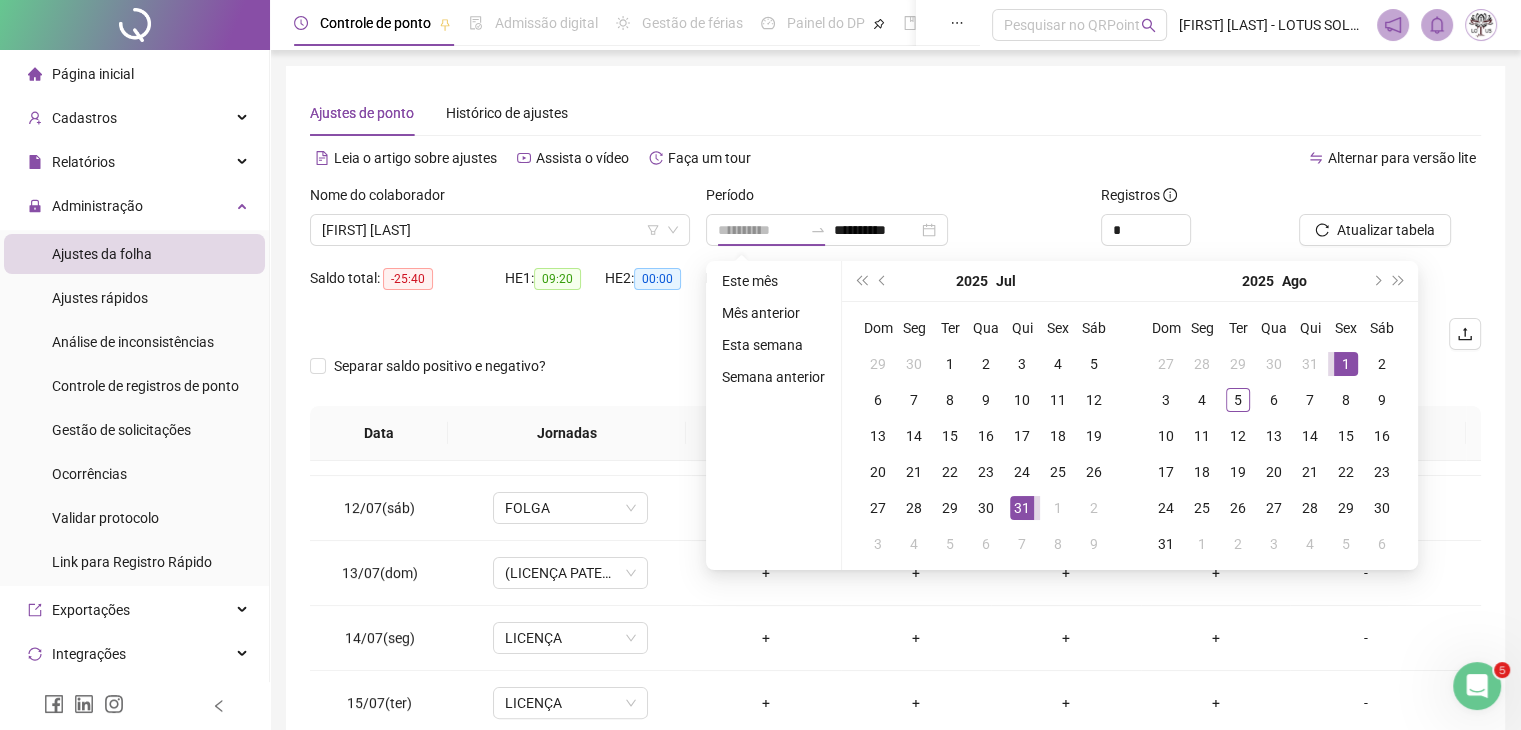 click on "1" at bounding box center [1346, 364] 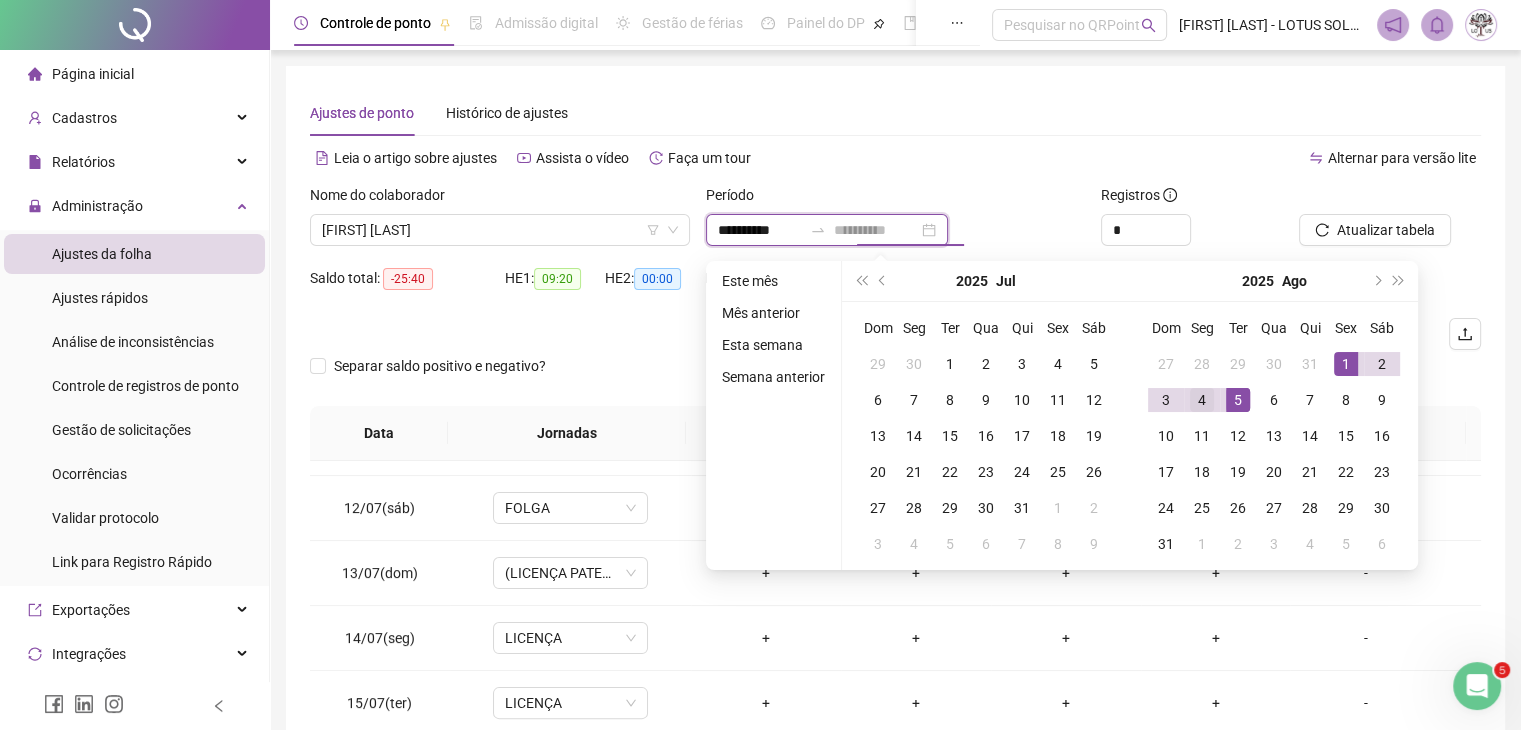 type on "**********" 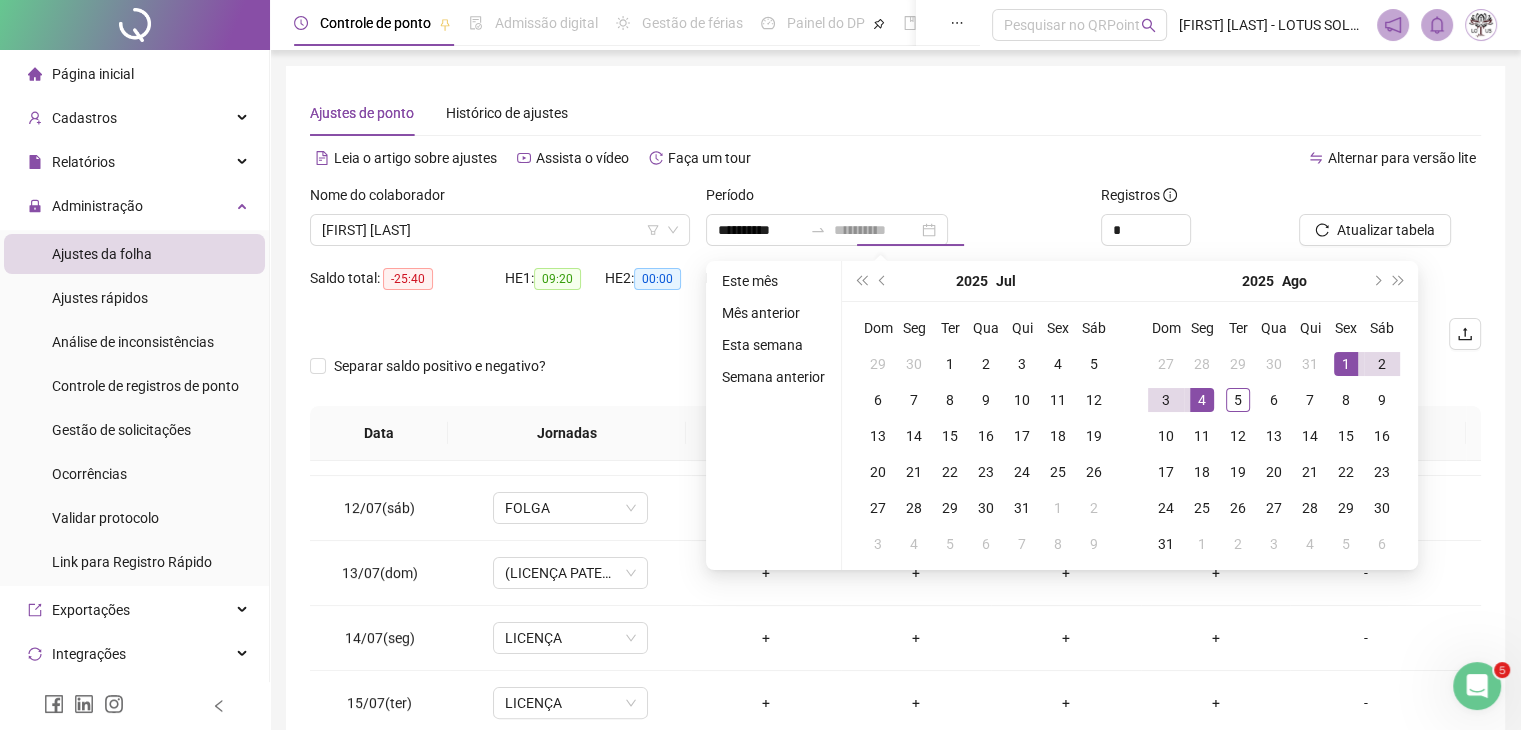 click on "4" at bounding box center [1202, 400] 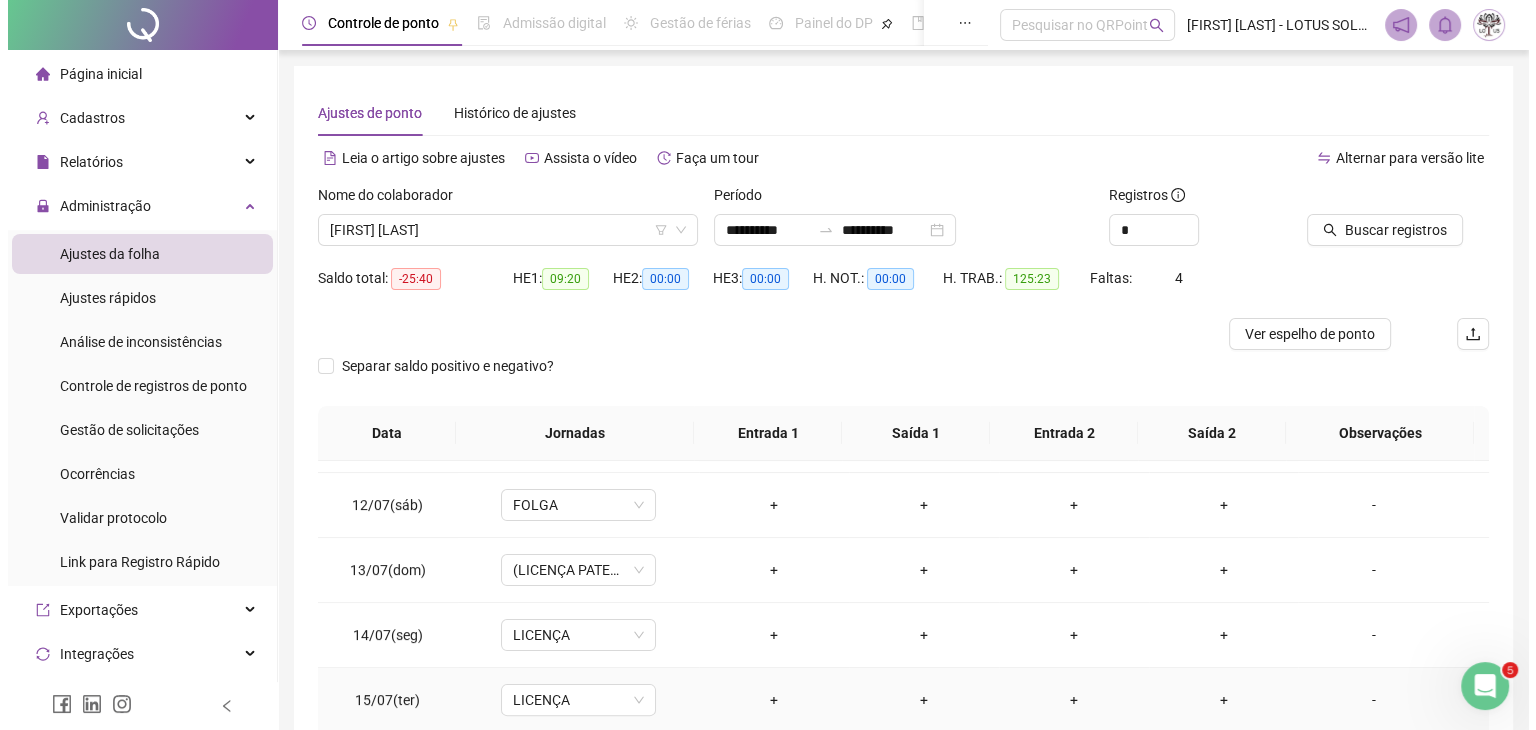 scroll, scrollTop: 700, scrollLeft: 0, axis: vertical 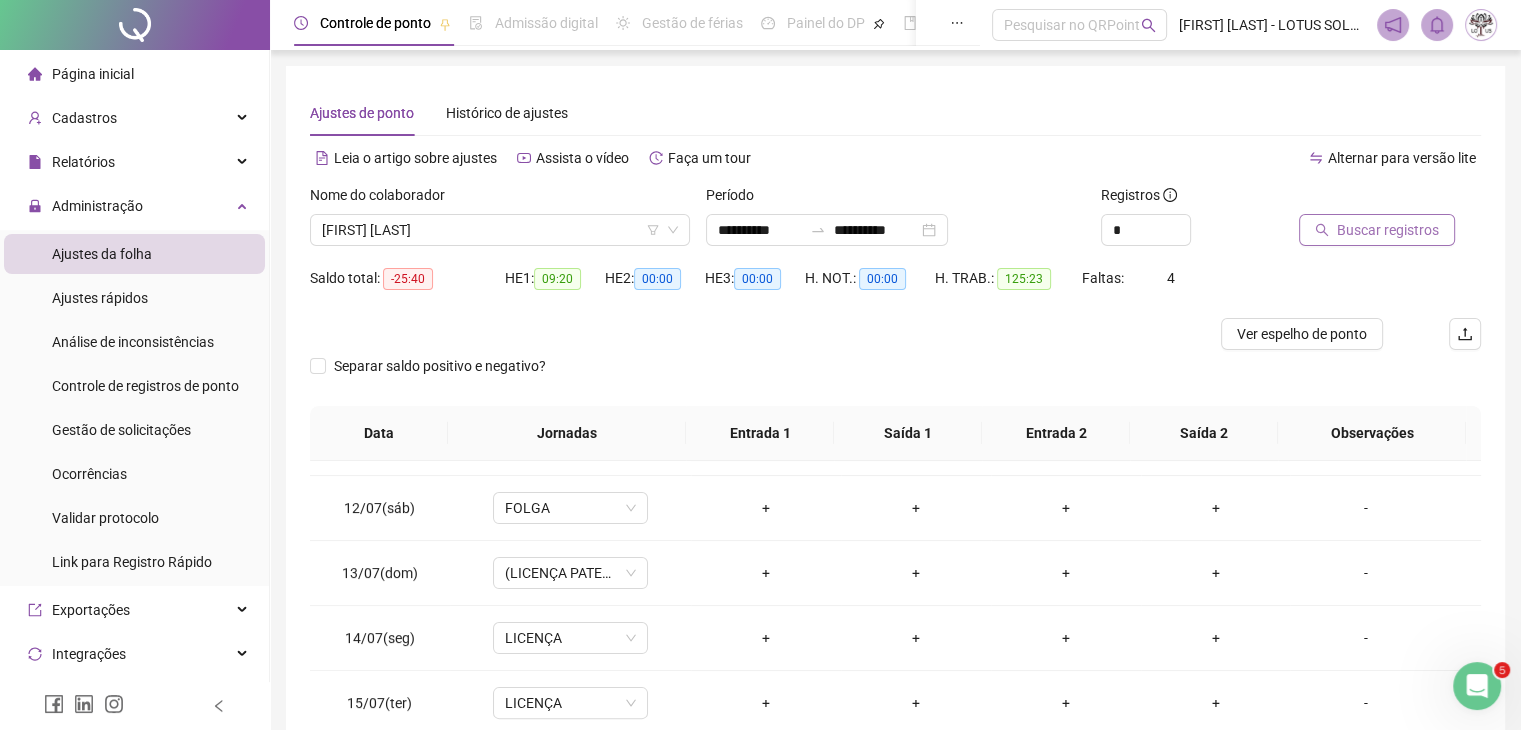 click on "Buscar registros" at bounding box center [1388, 230] 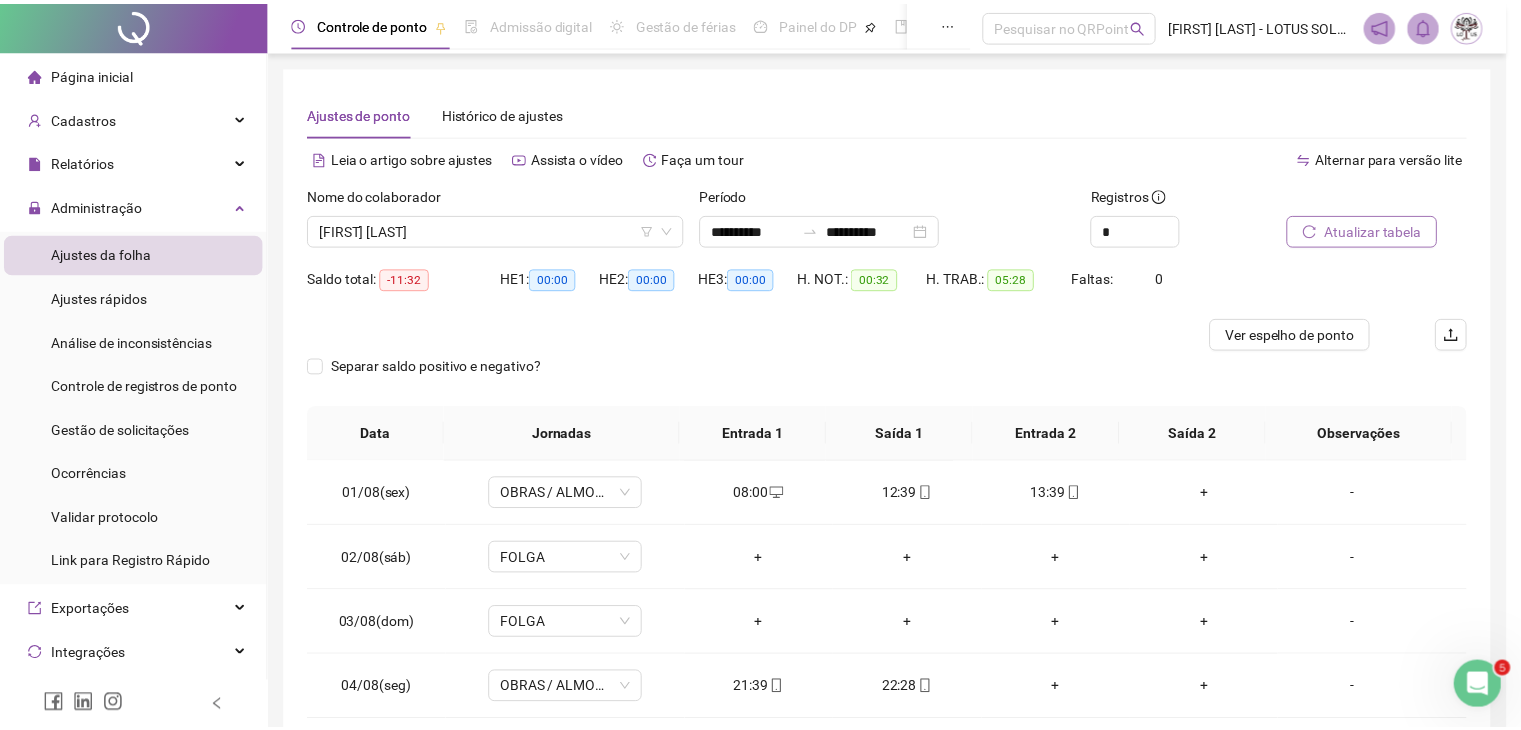 scroll, scrollTop: 0, scrollLeft: 0, axis: both 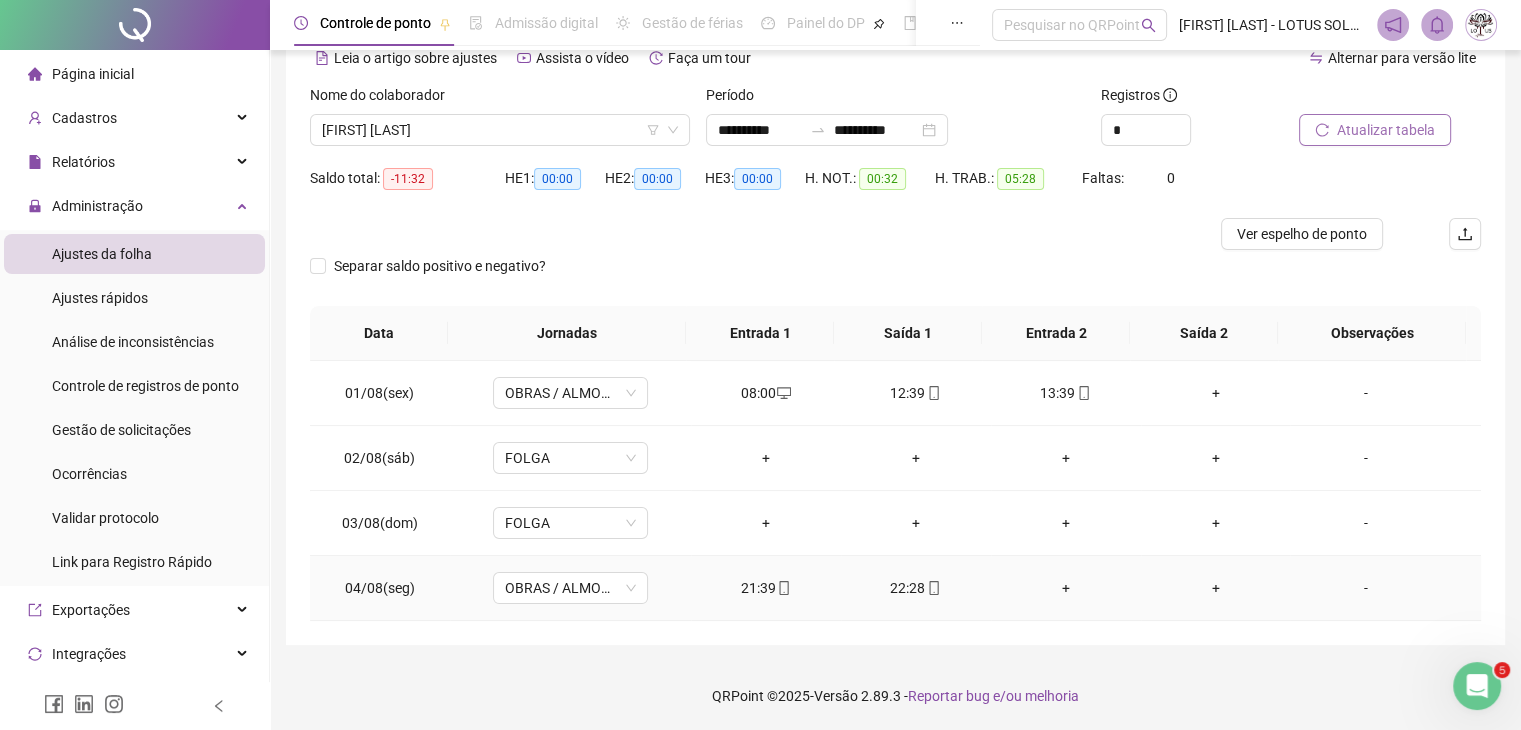 click on "+" at bounding box center [1066, 588] 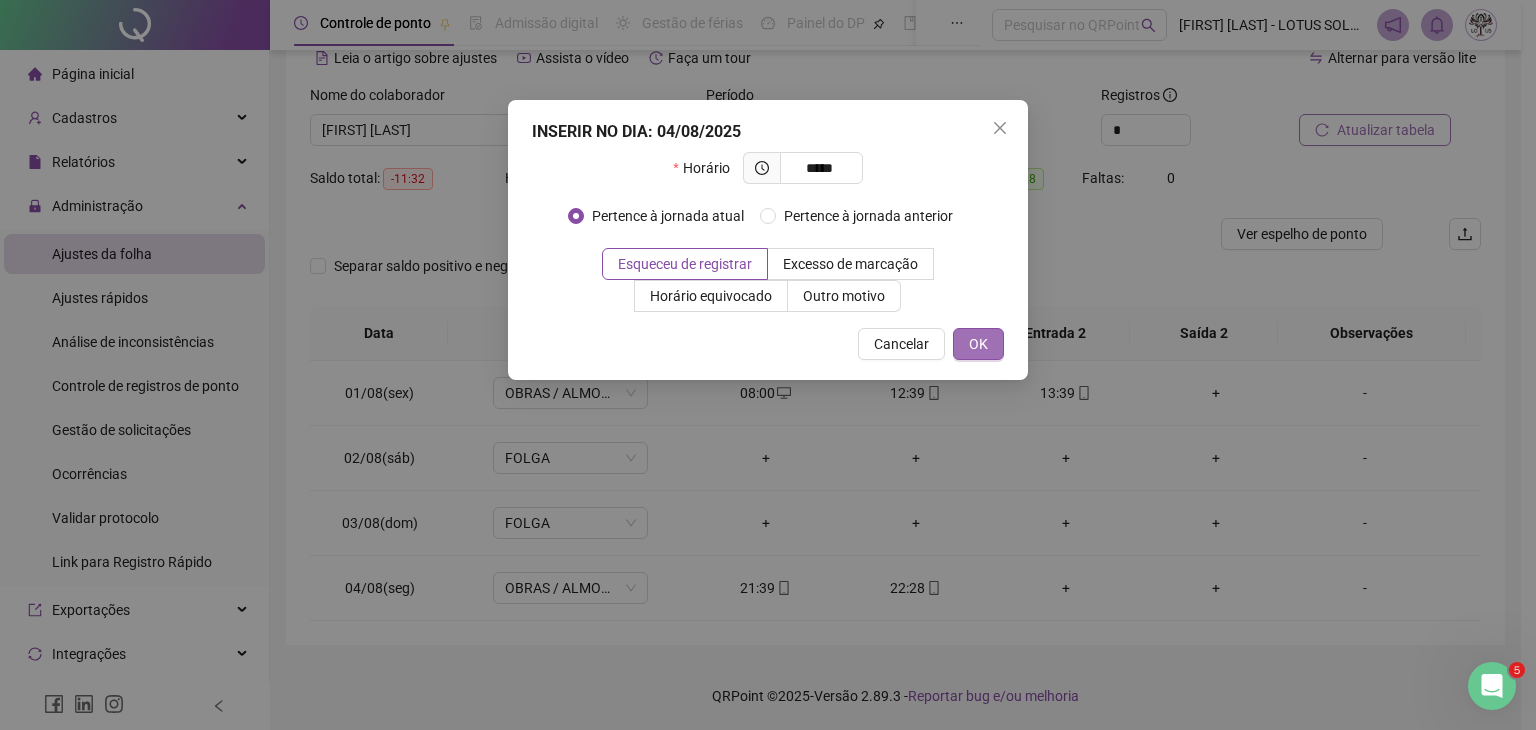 type on "*****" 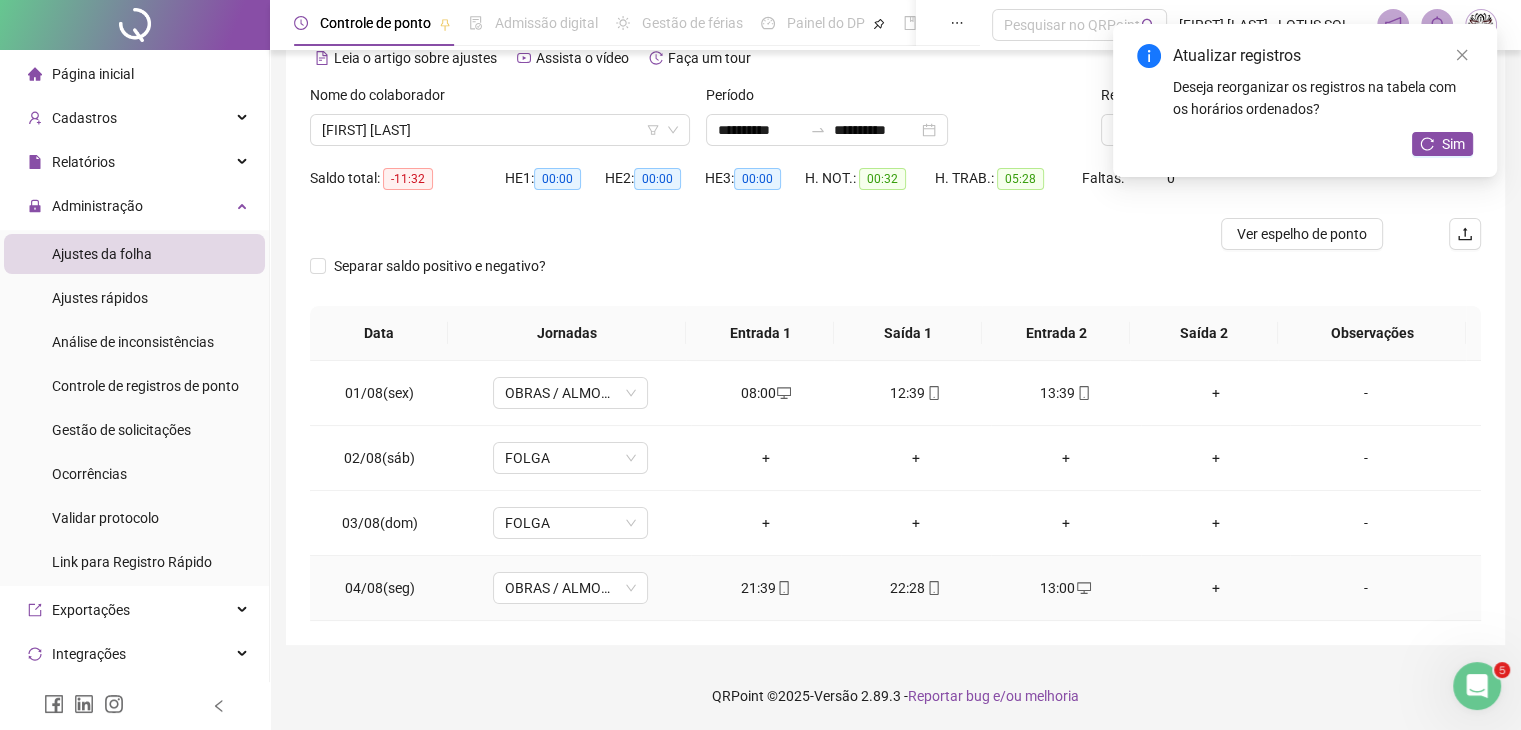 click on "+" at bounding box center (1216, 588) 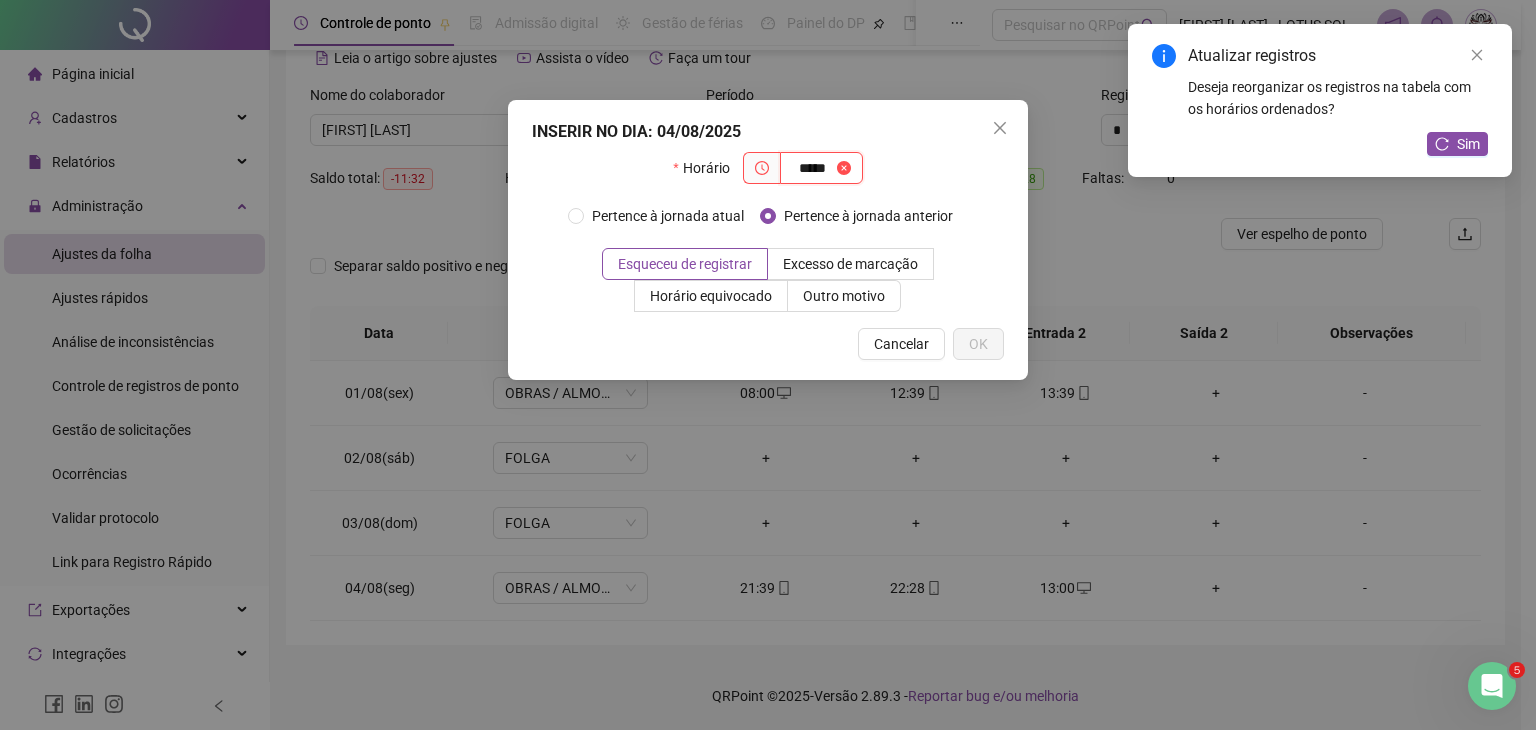 click on "*****" at bounding box center [812, 168] 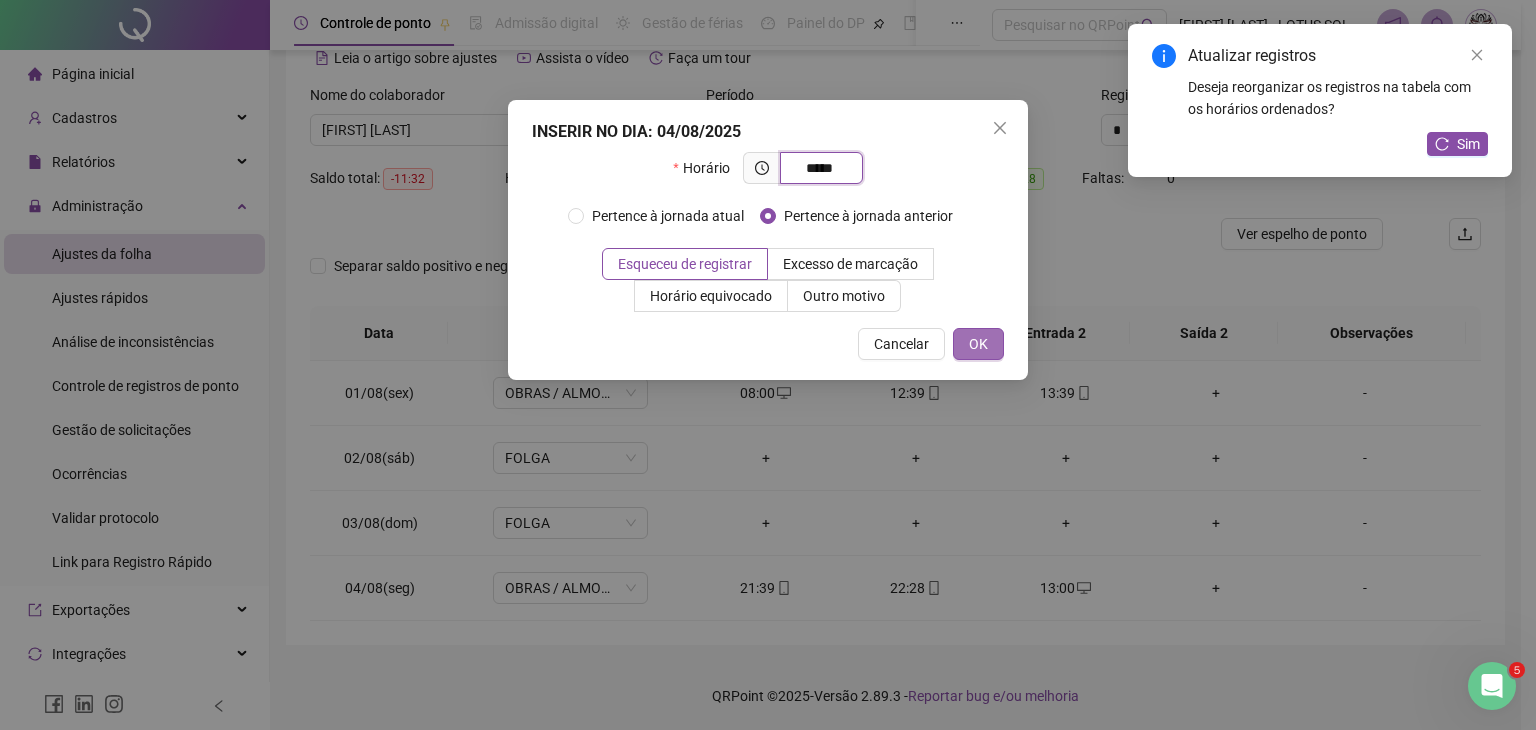type on "*****" 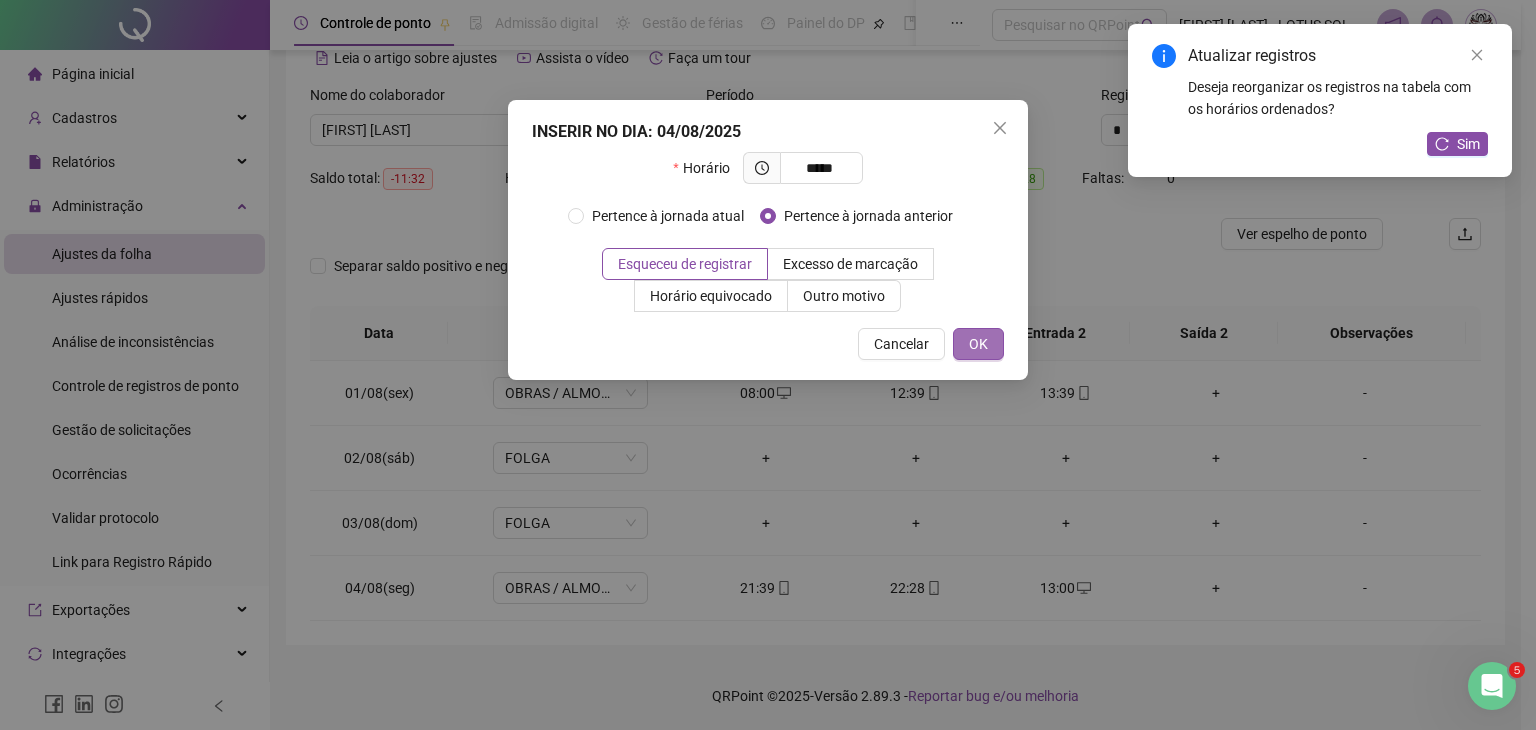 click on "OK" at bounding box center (978, 344) 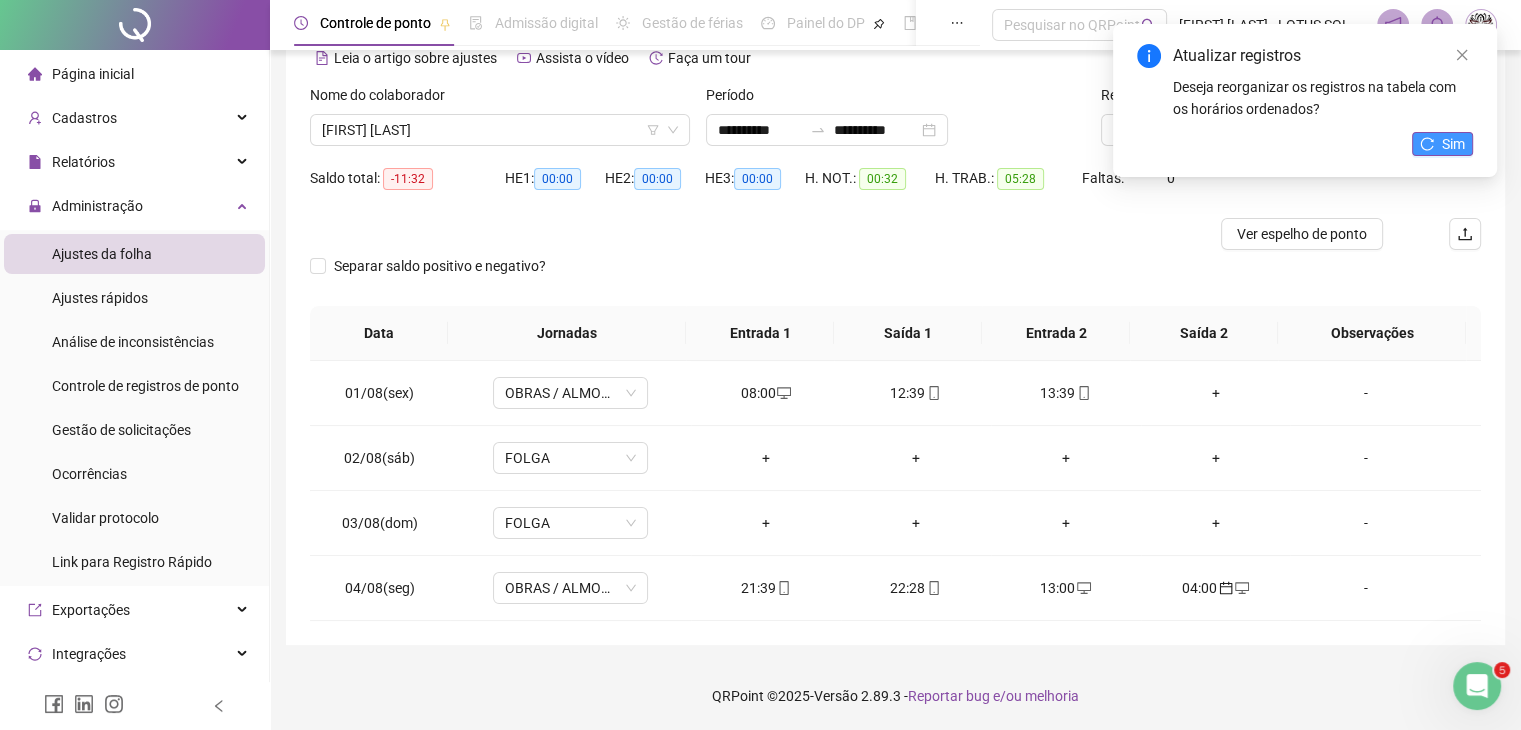 click on "Sim" at bounding box center (1453, 144) 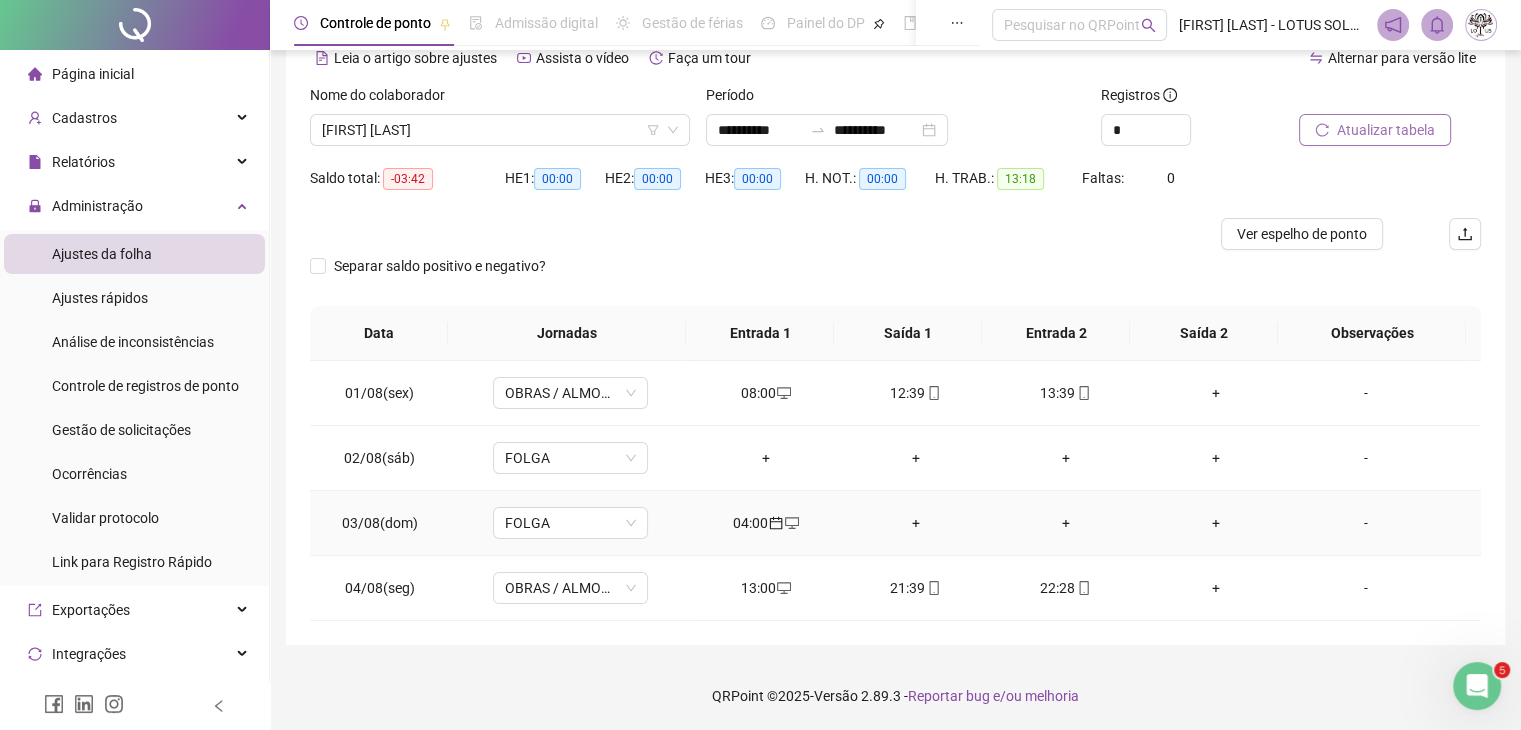 click on "04:00" at bounding box center (766, 523) 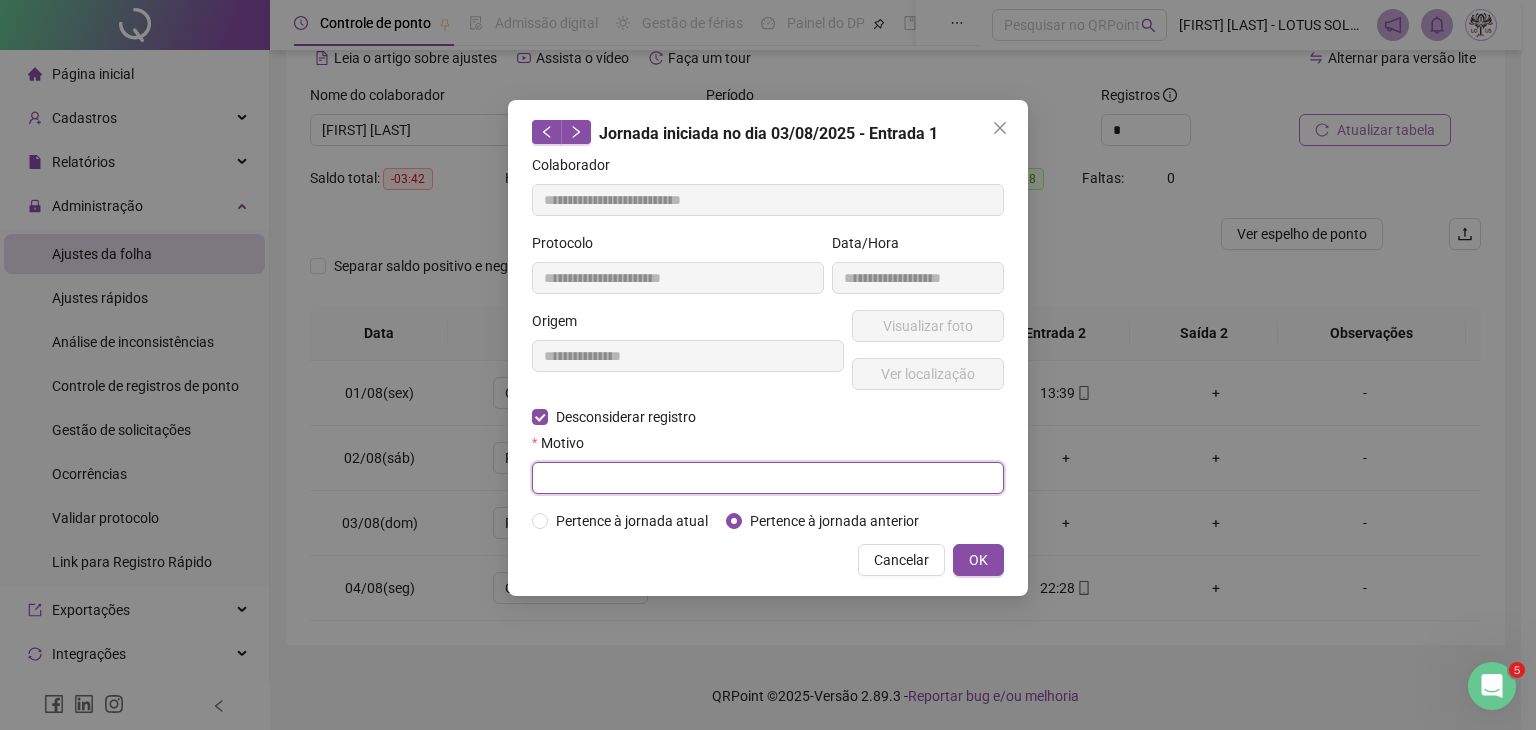 click at bounding box center (768, 478) 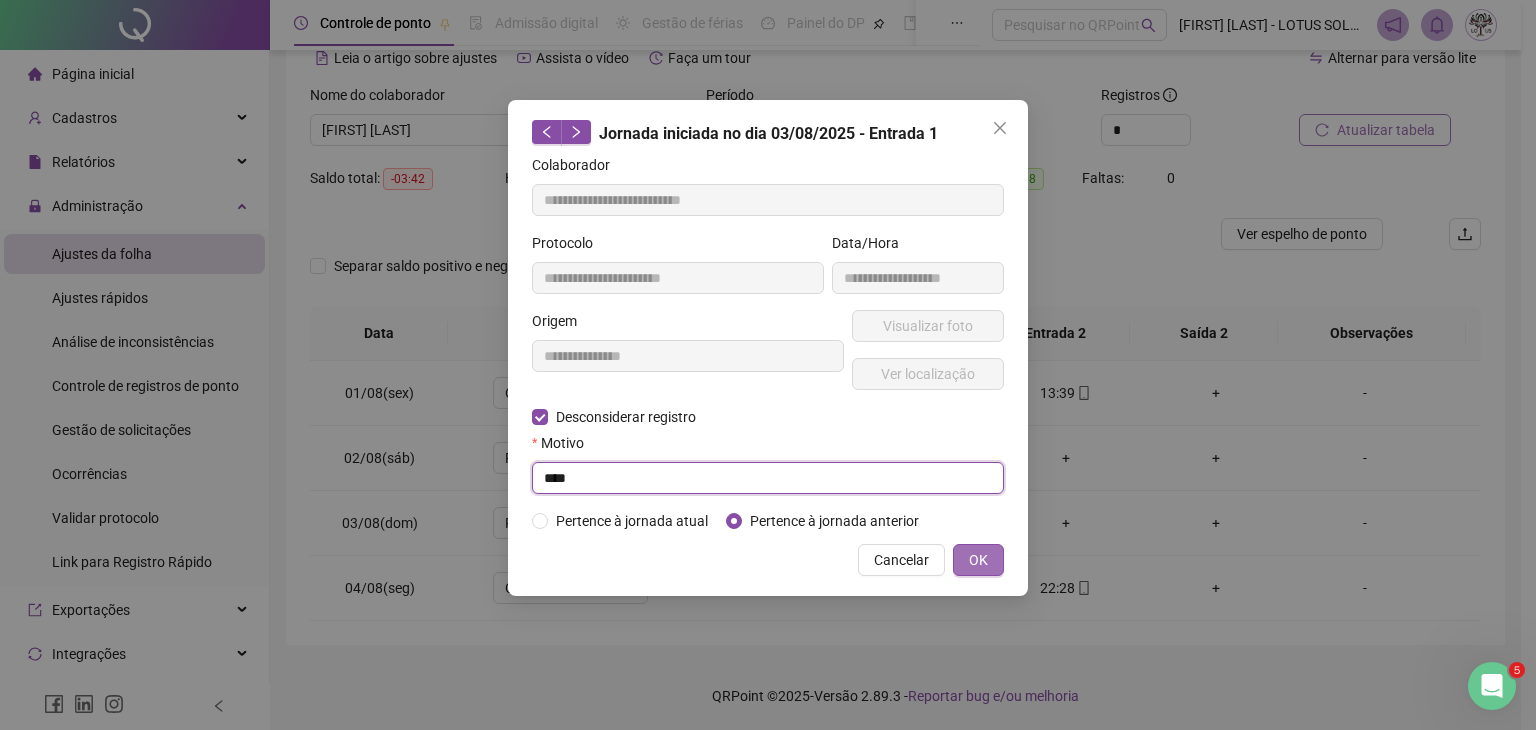type on "****" 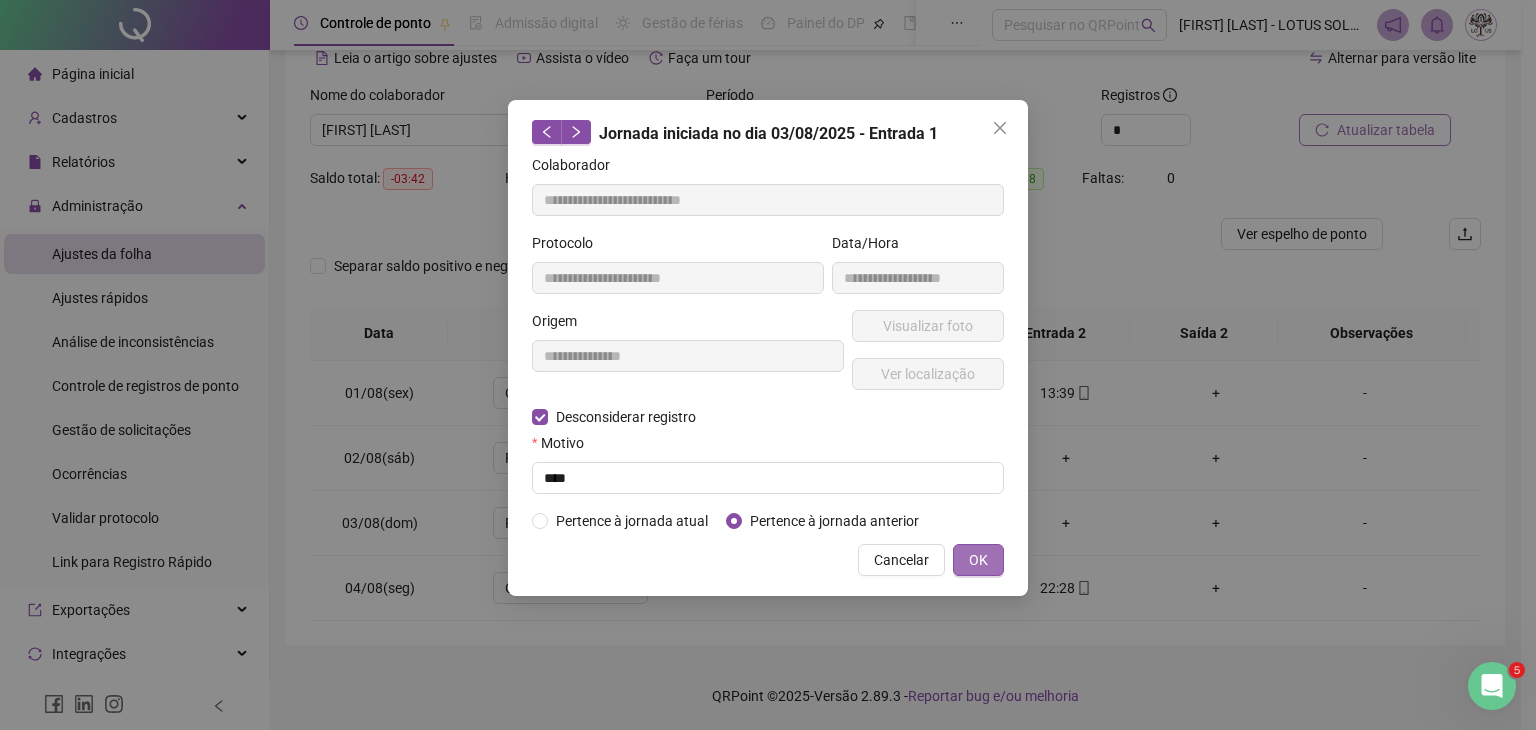 click on "OK" at bounding box center (978, 560) 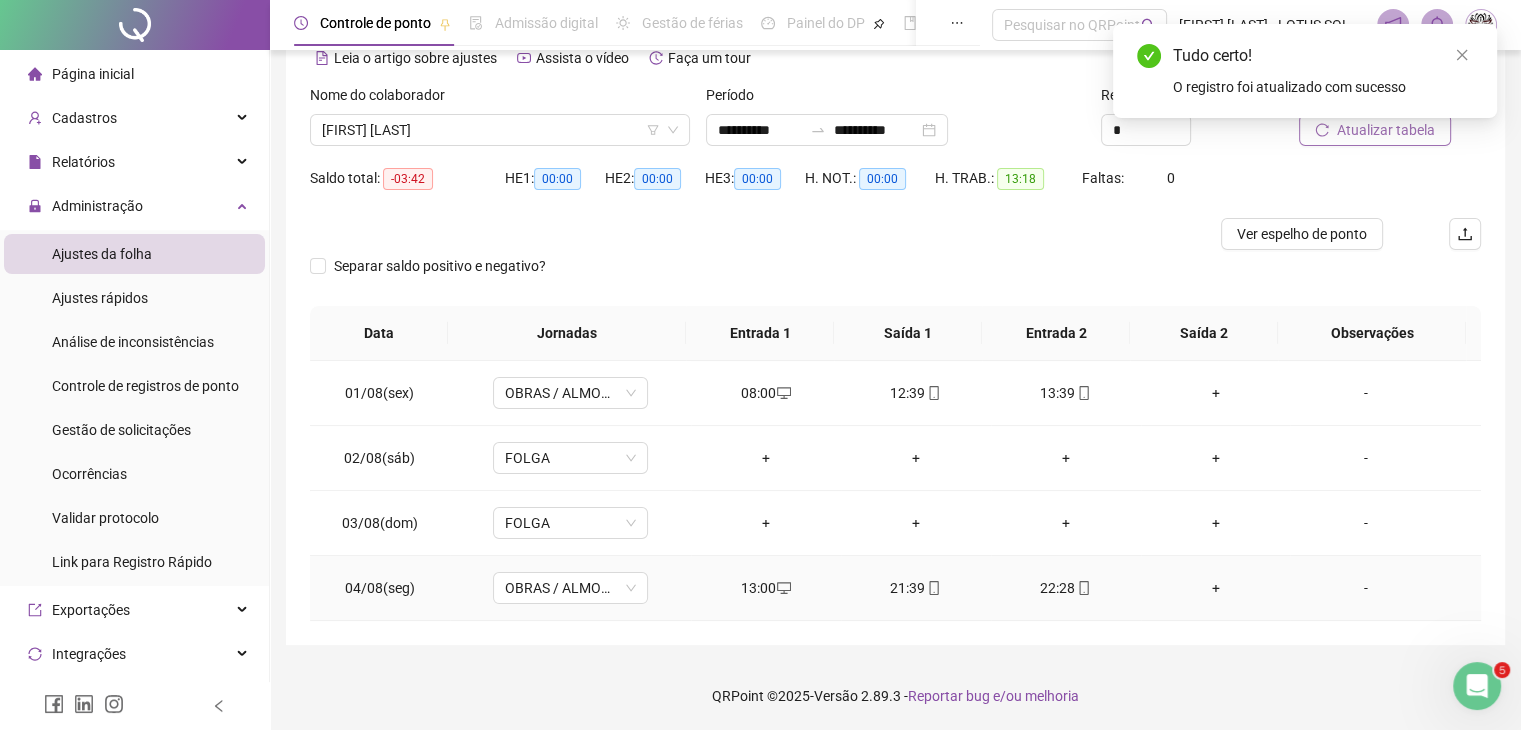 click on "+" at bounding box center (1216, 588) 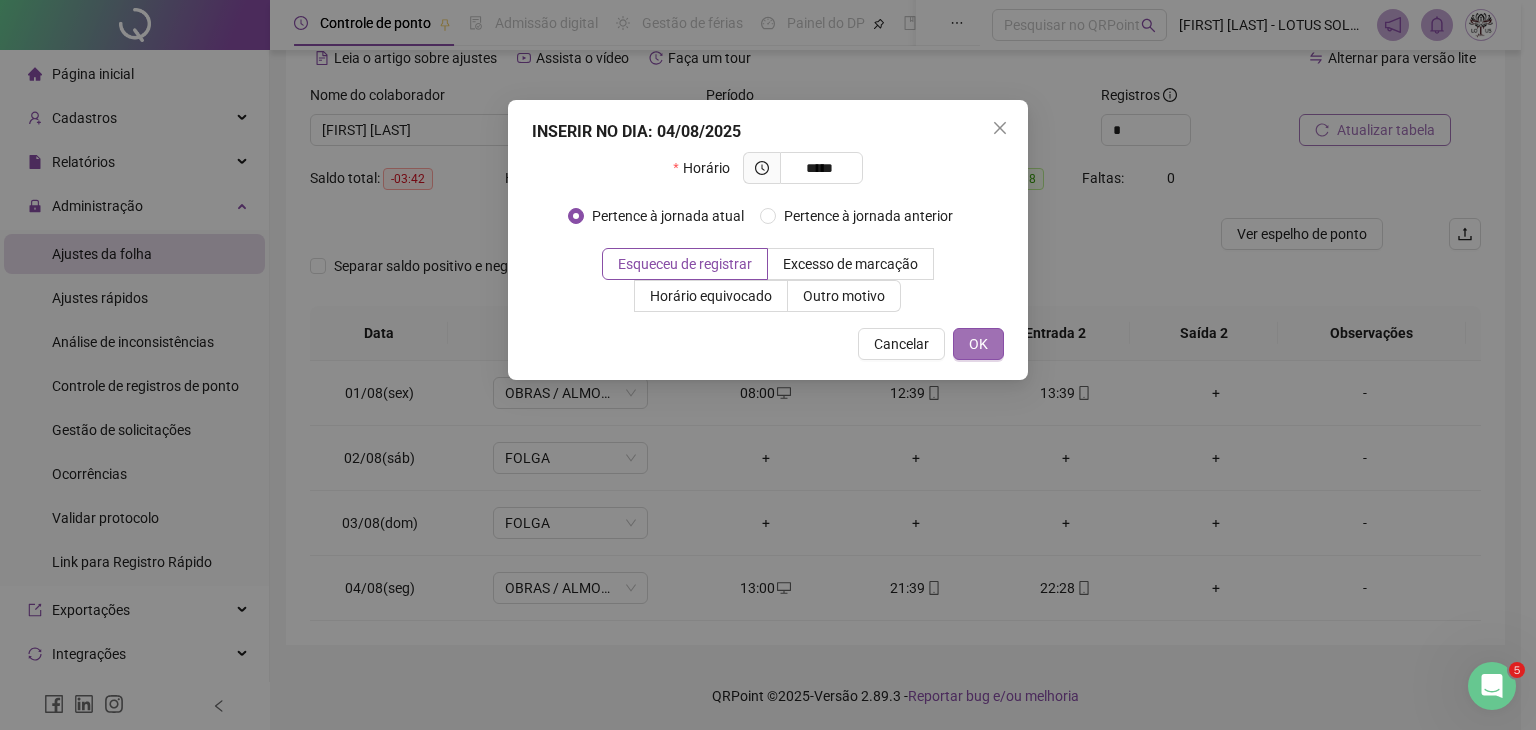 type on "*****" 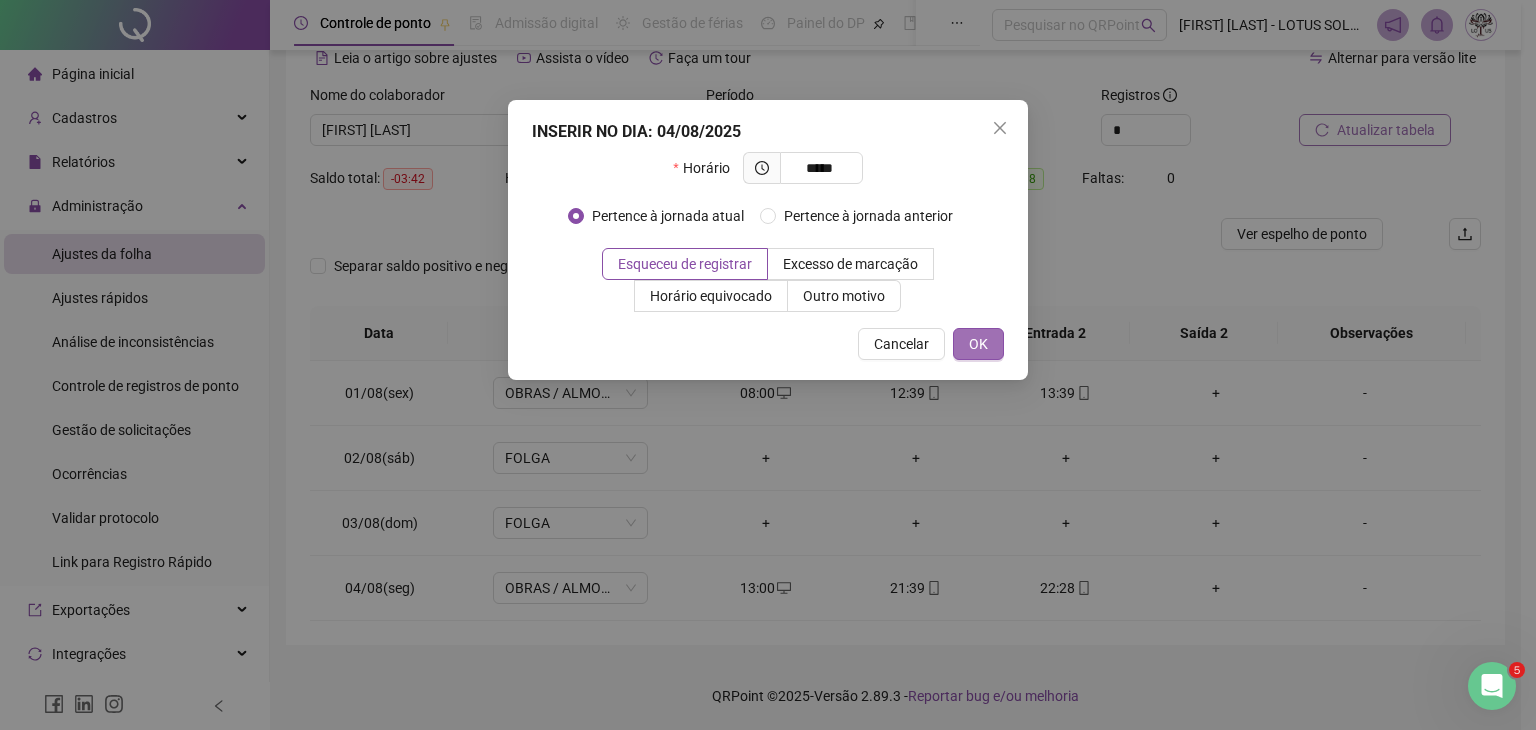 click on "OK" at bounding box center (978, 344) 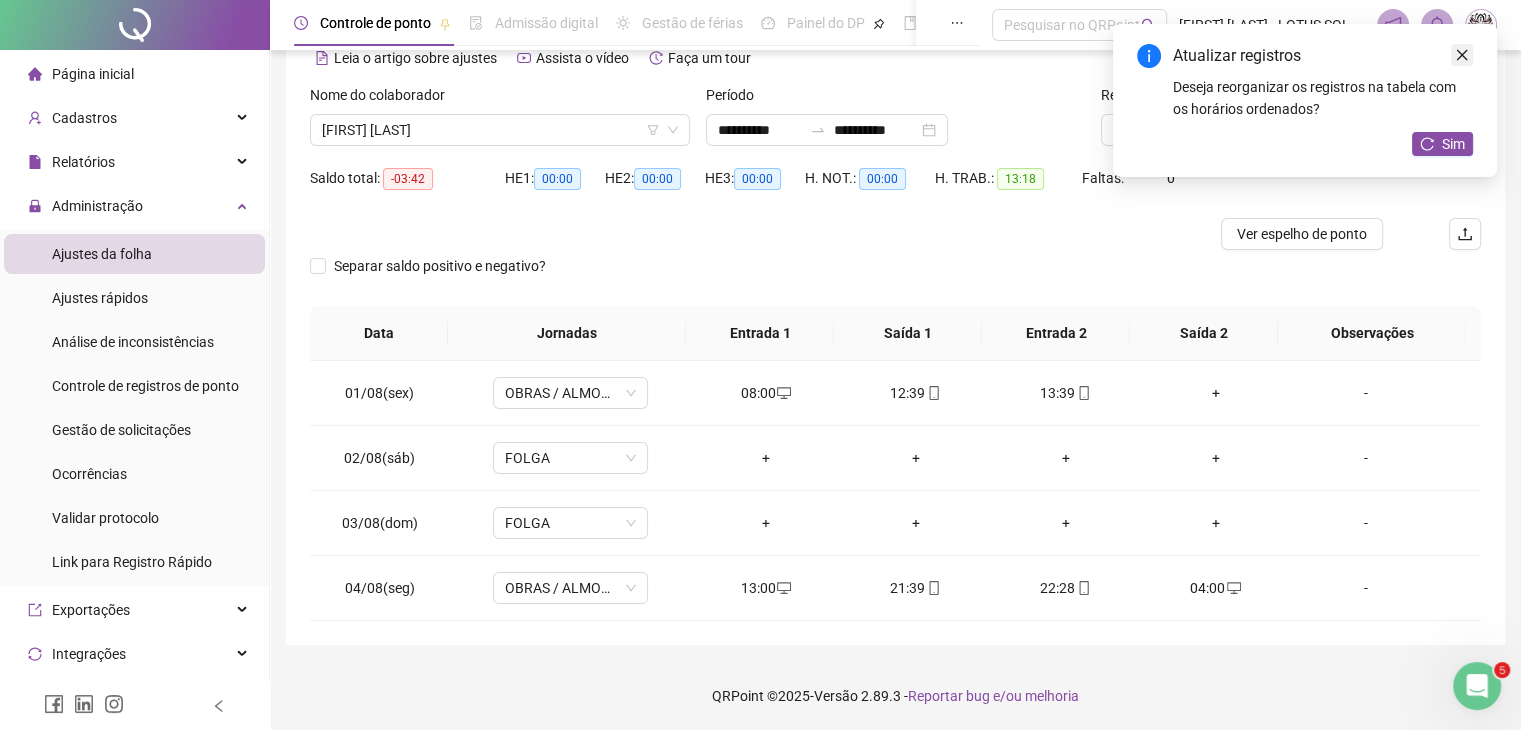 click 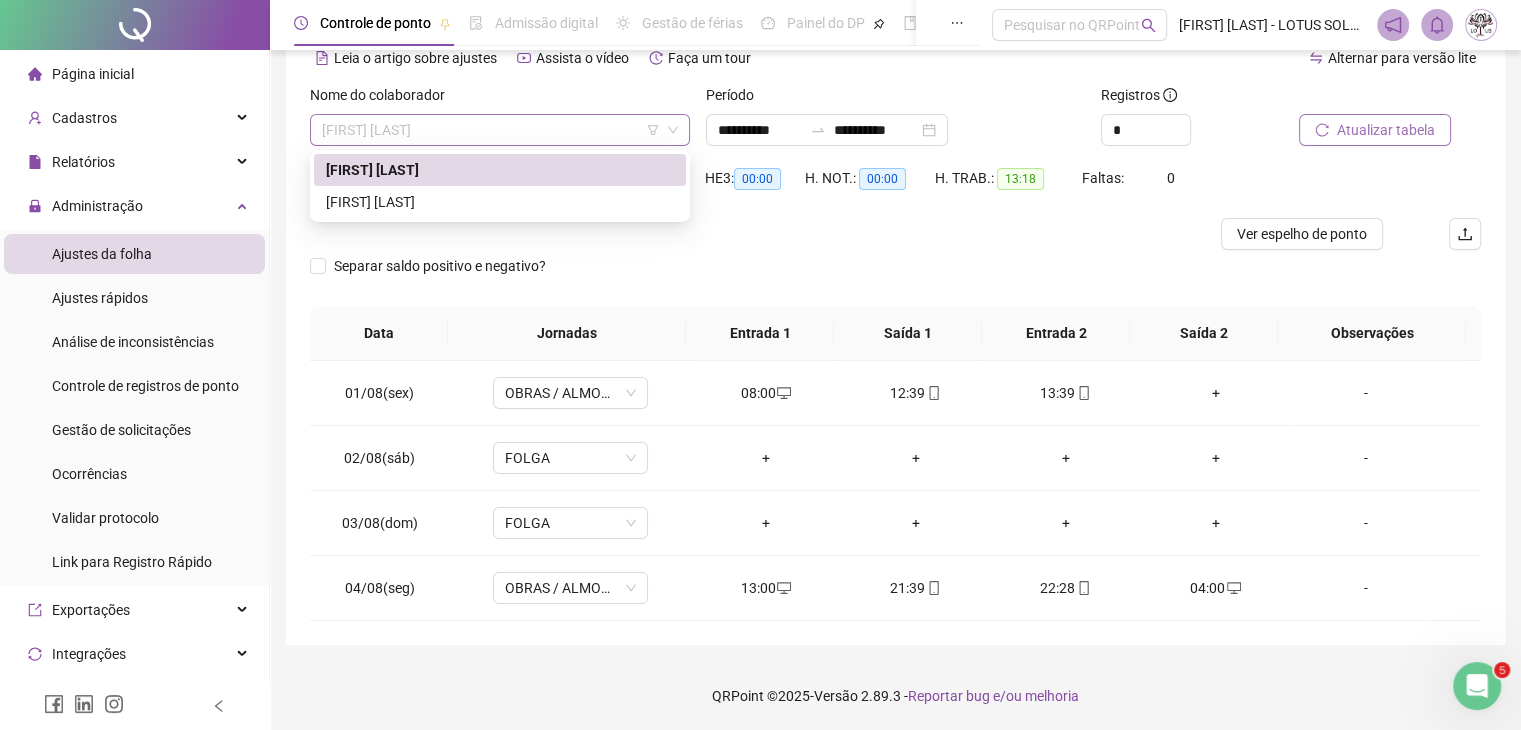 click on "[FIRST] [LAST]" at bounding box center [500, 130] 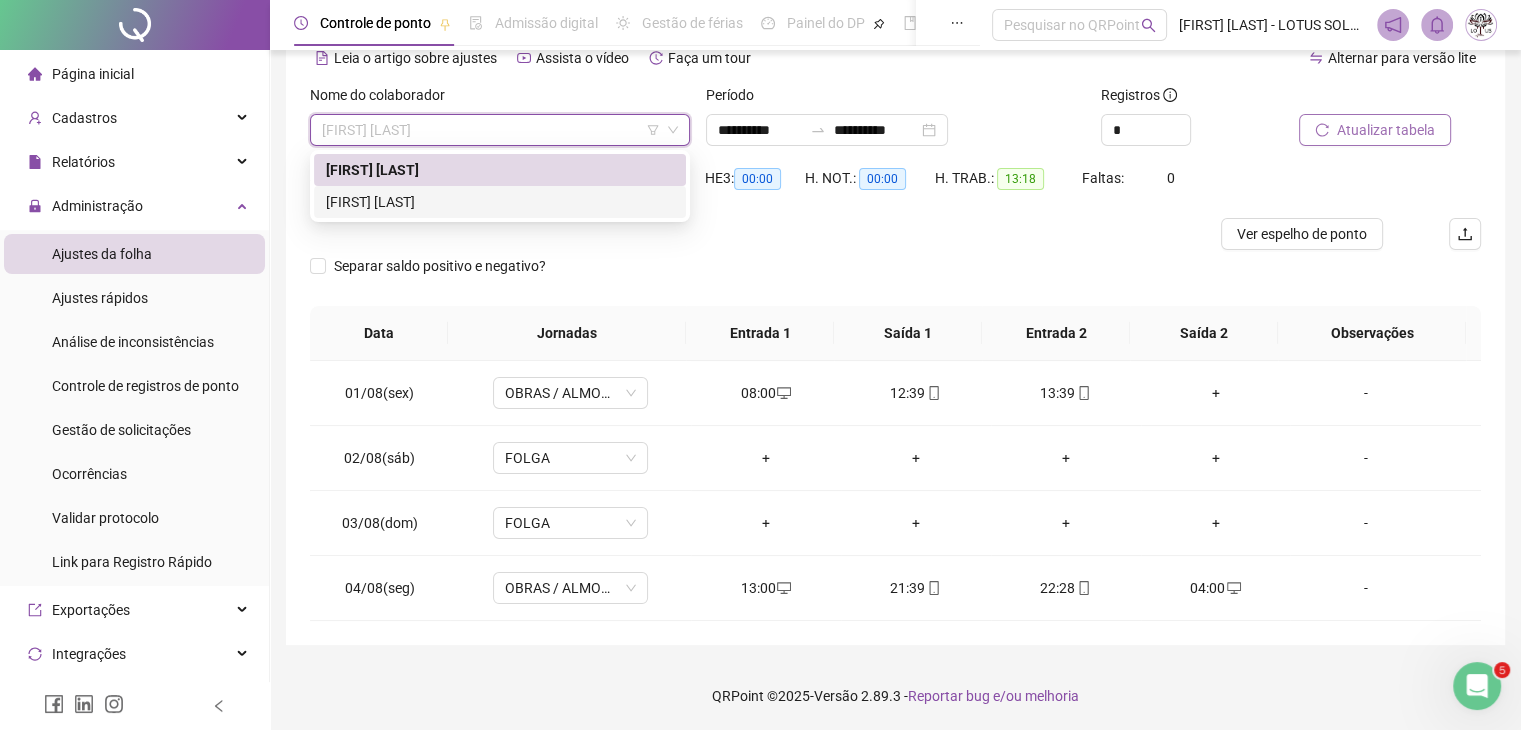 click on "[FIRST] [LAST]" at bounding box center [500, 202] 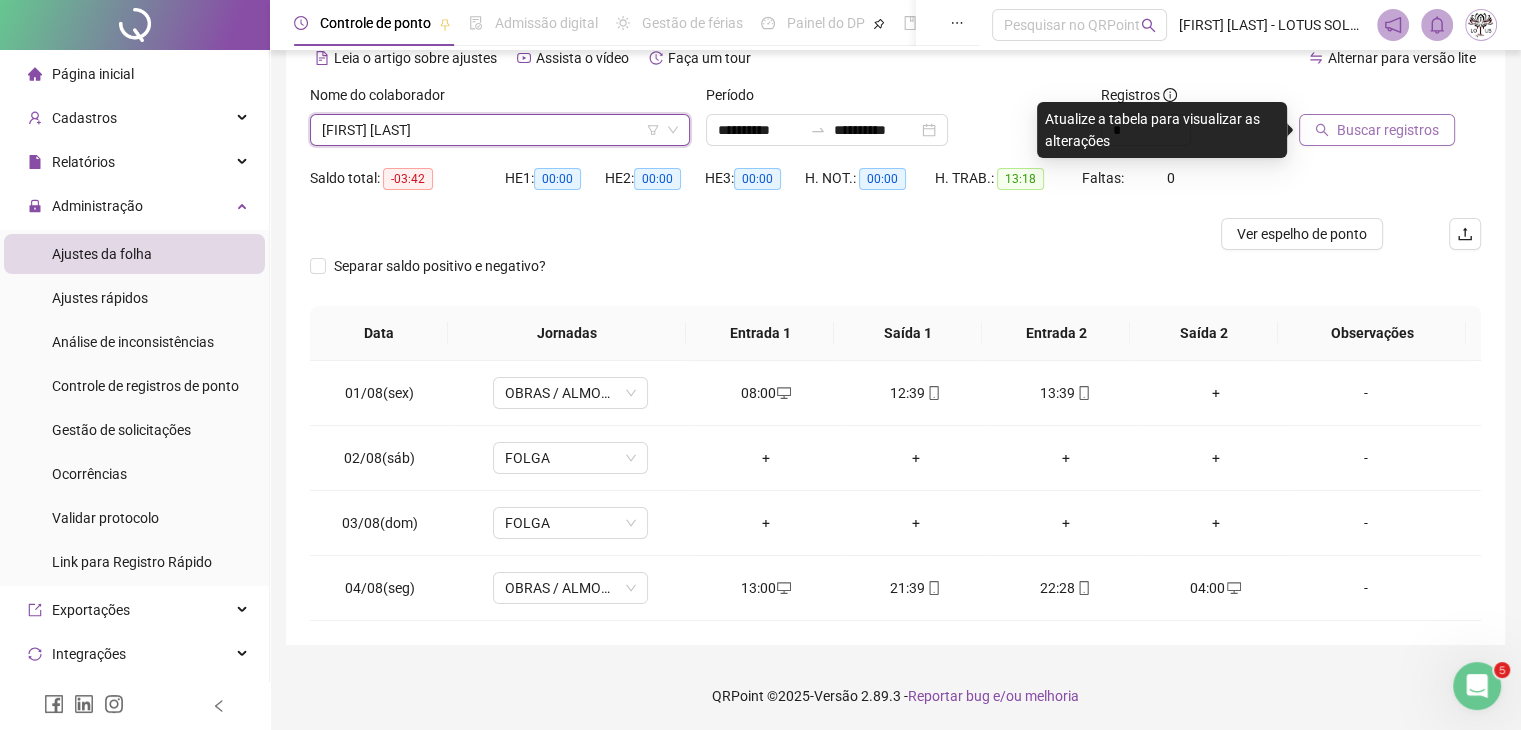 click on "Buscar registros" at bounding box center [1388, 130] 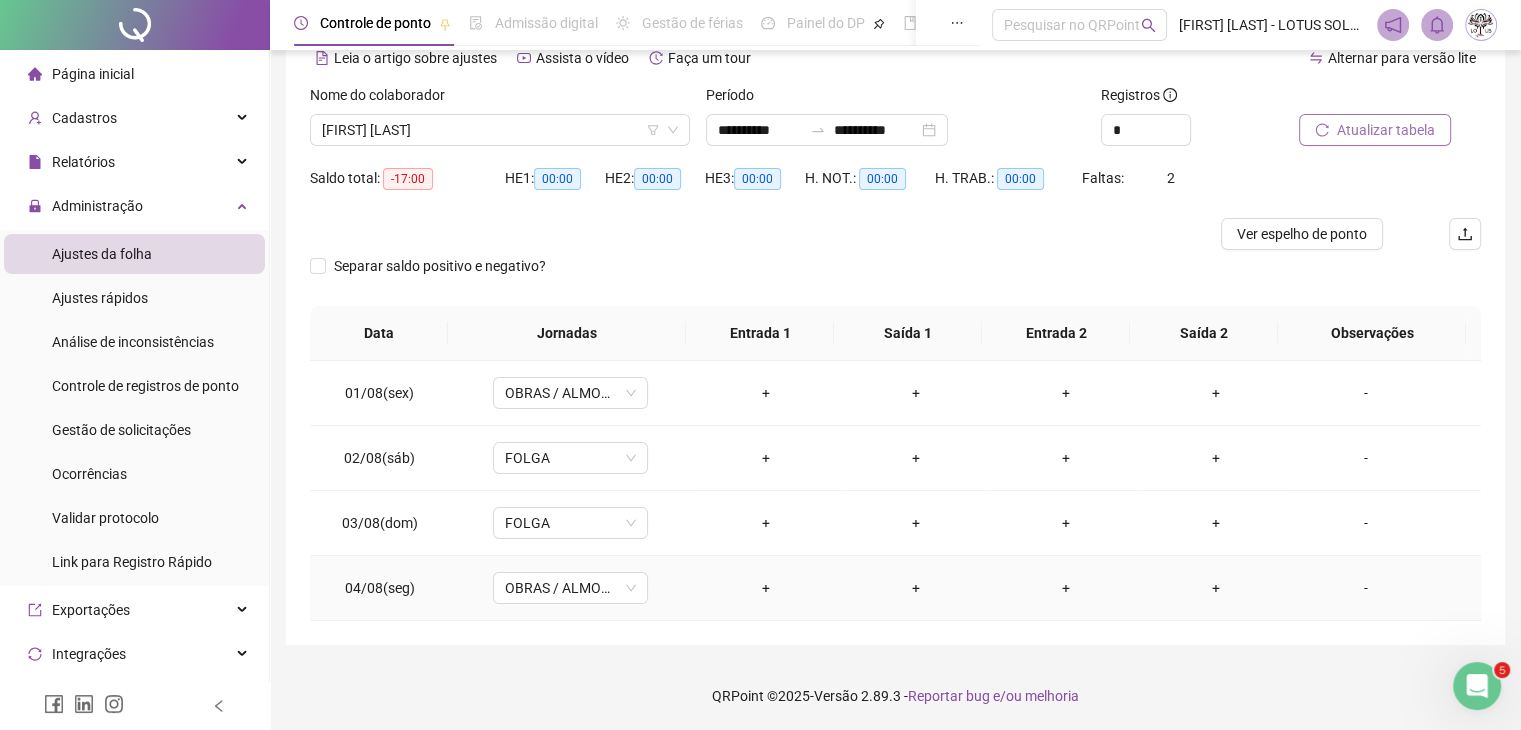 click on "+" at bounding box center [766, 588] 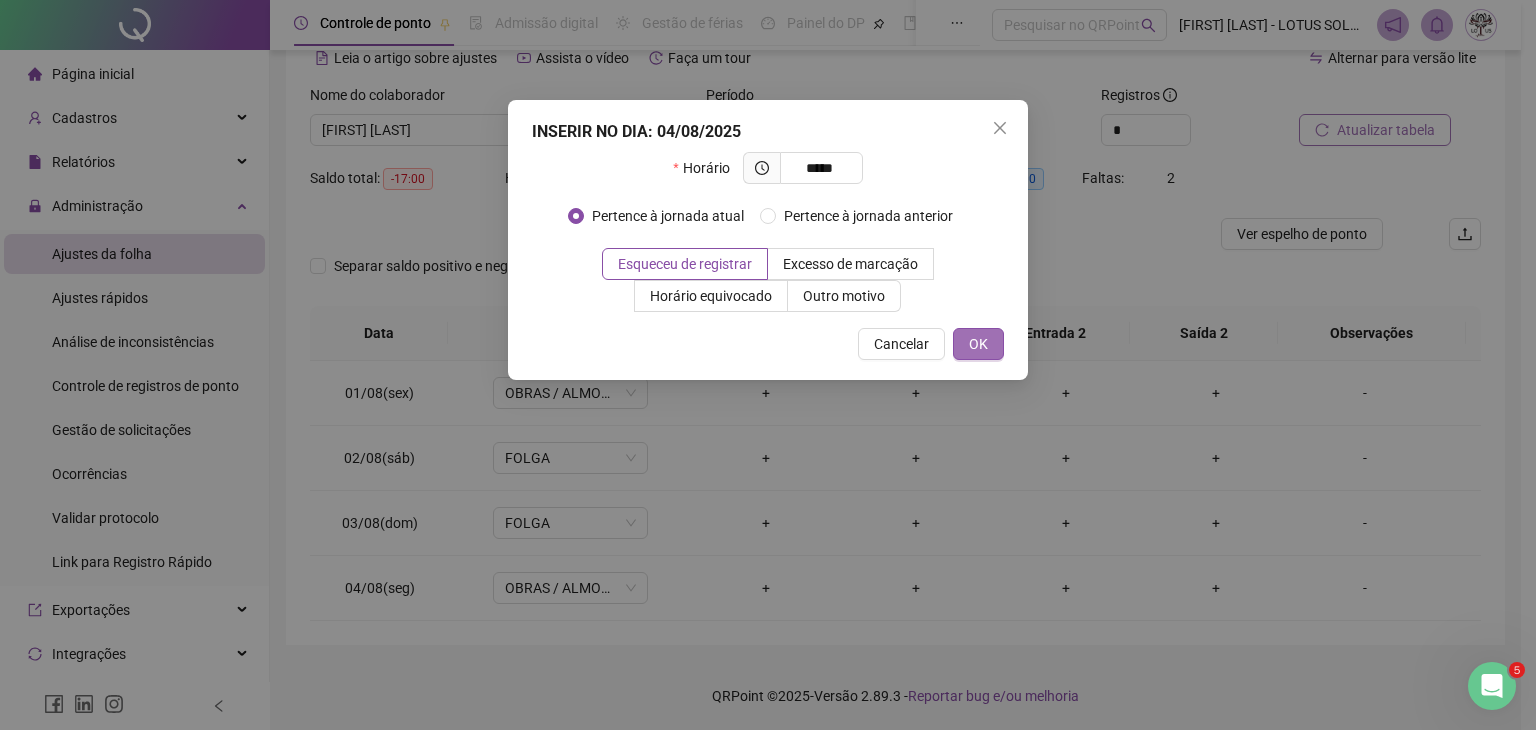 type on "*****" 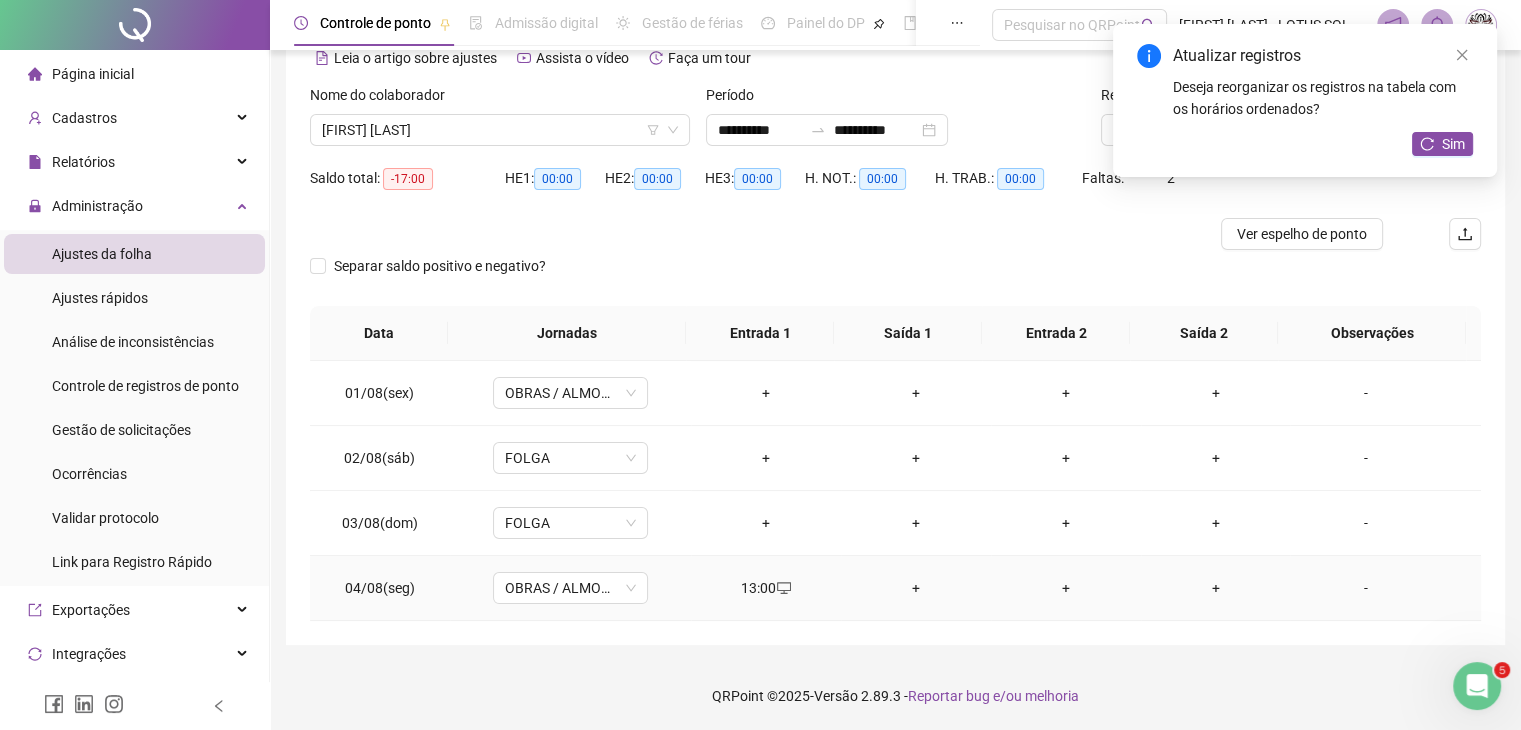 click on "+" at bounding box center (916, 588) 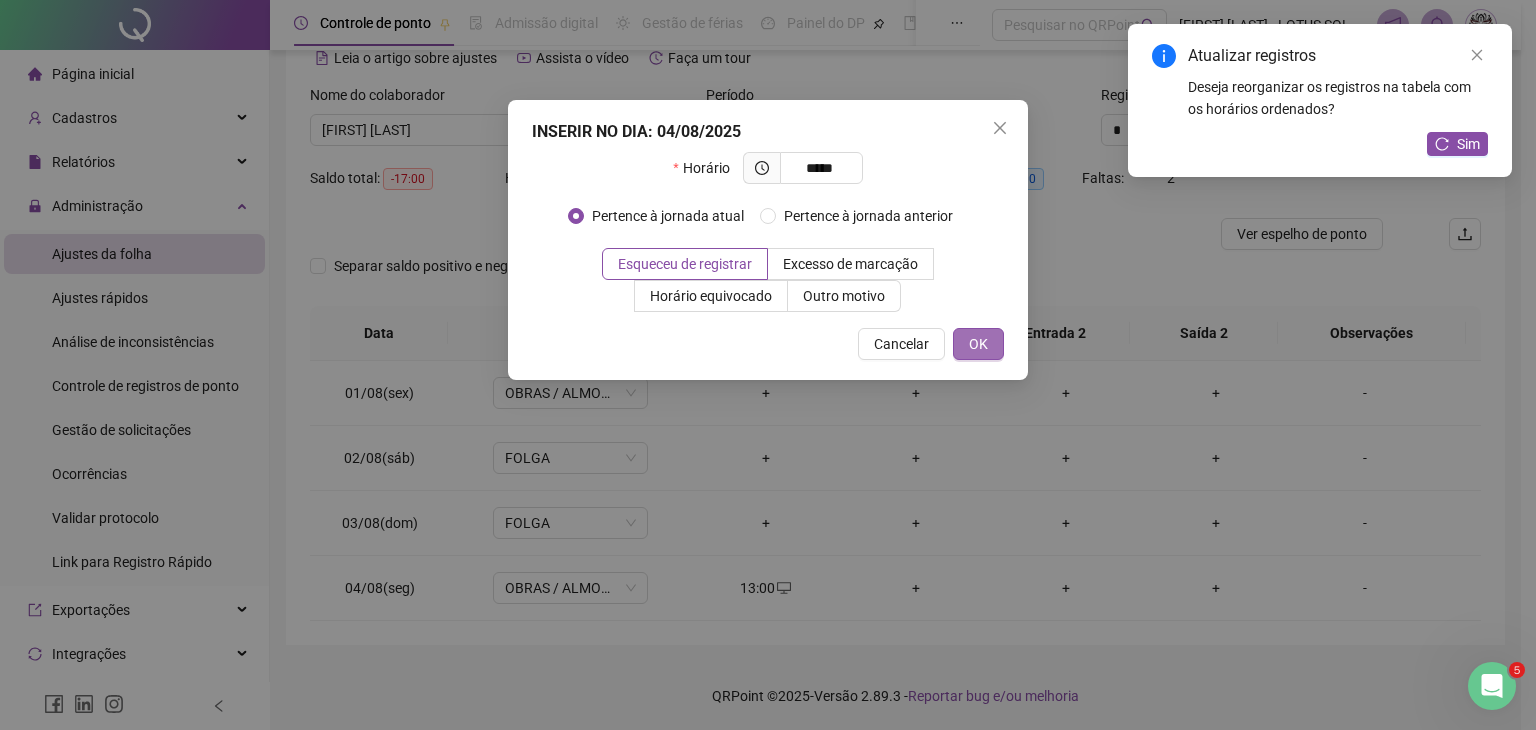 type on "*****" 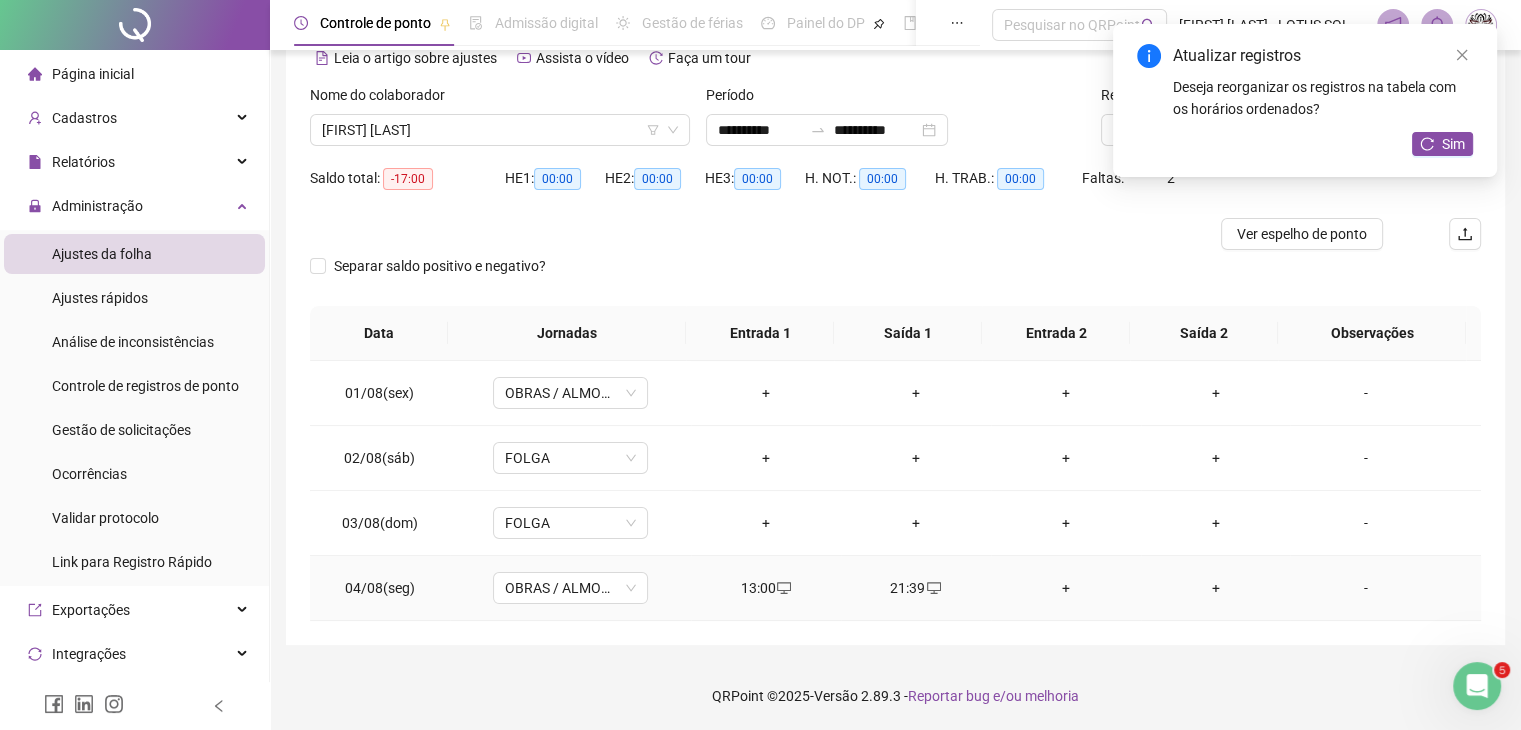 click on "+" at bounding box center (1066, 588) 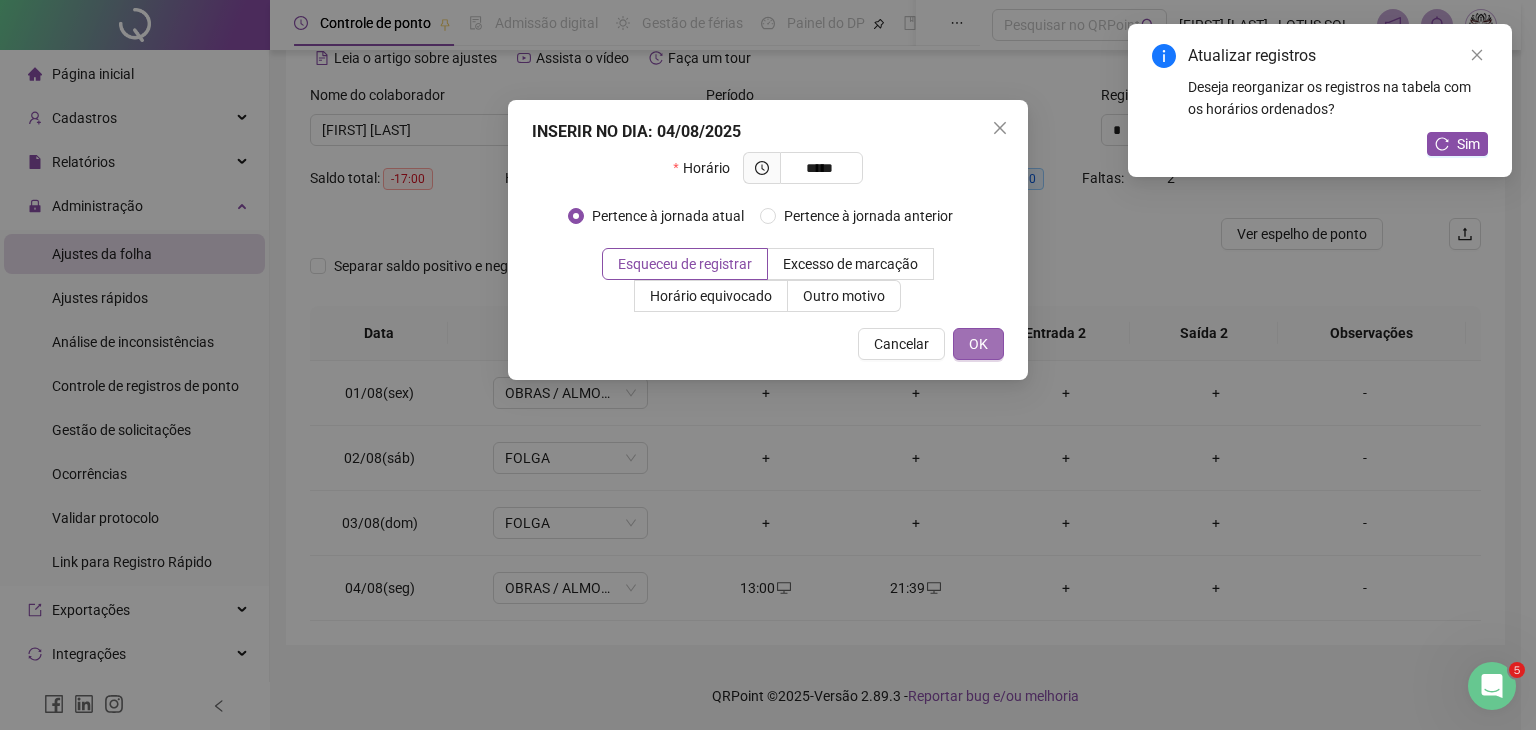 type on "*****" 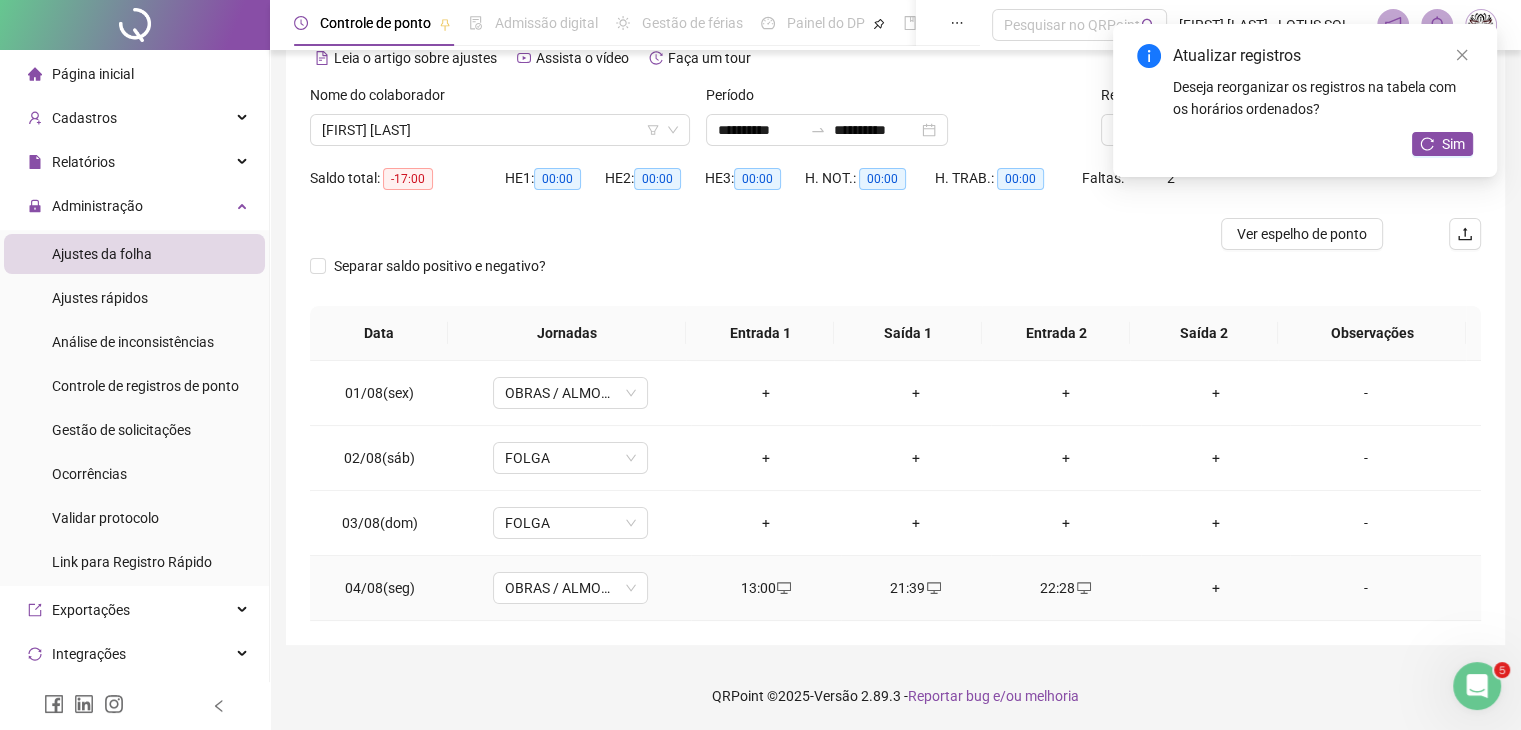 click on "+" at bounding box center [1216, 588] 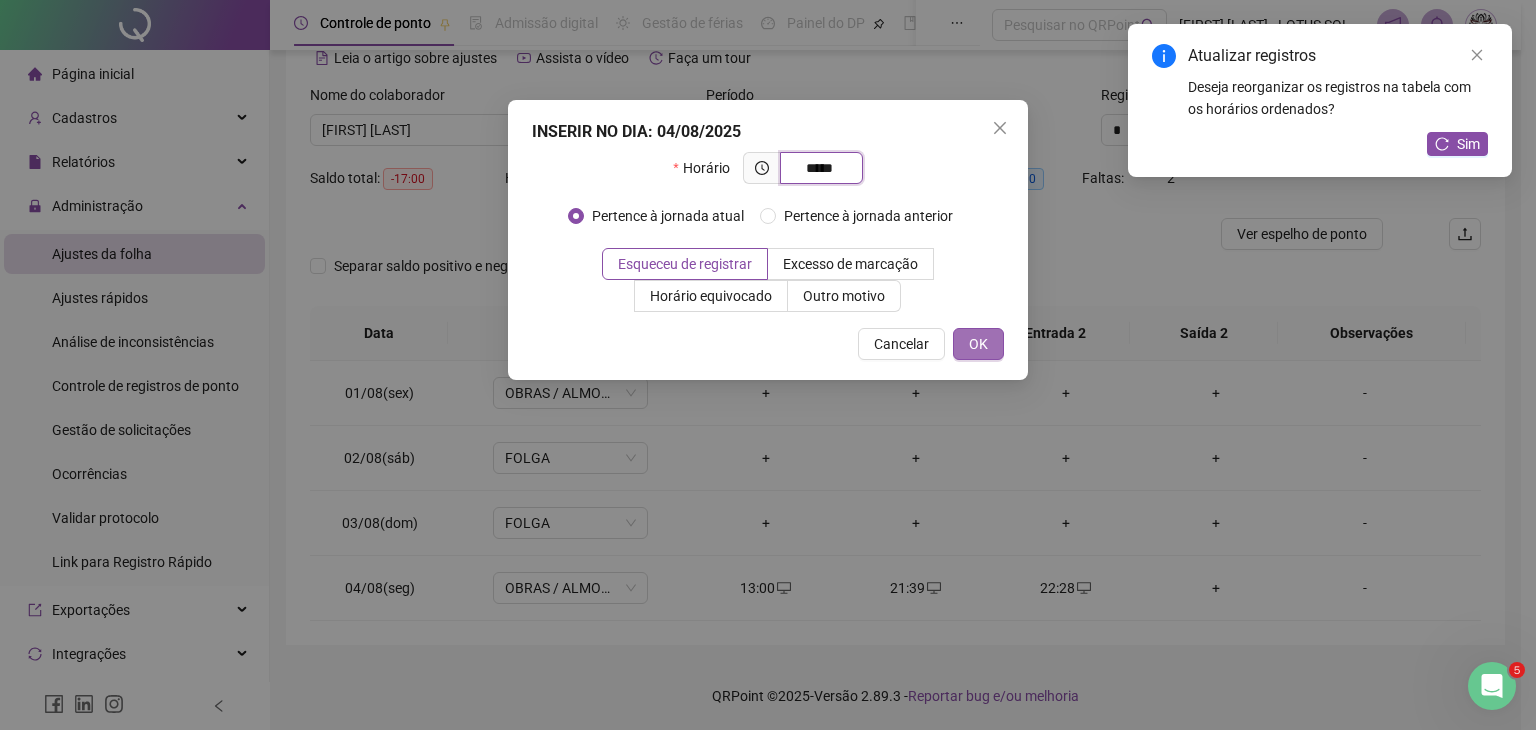type on "*****" 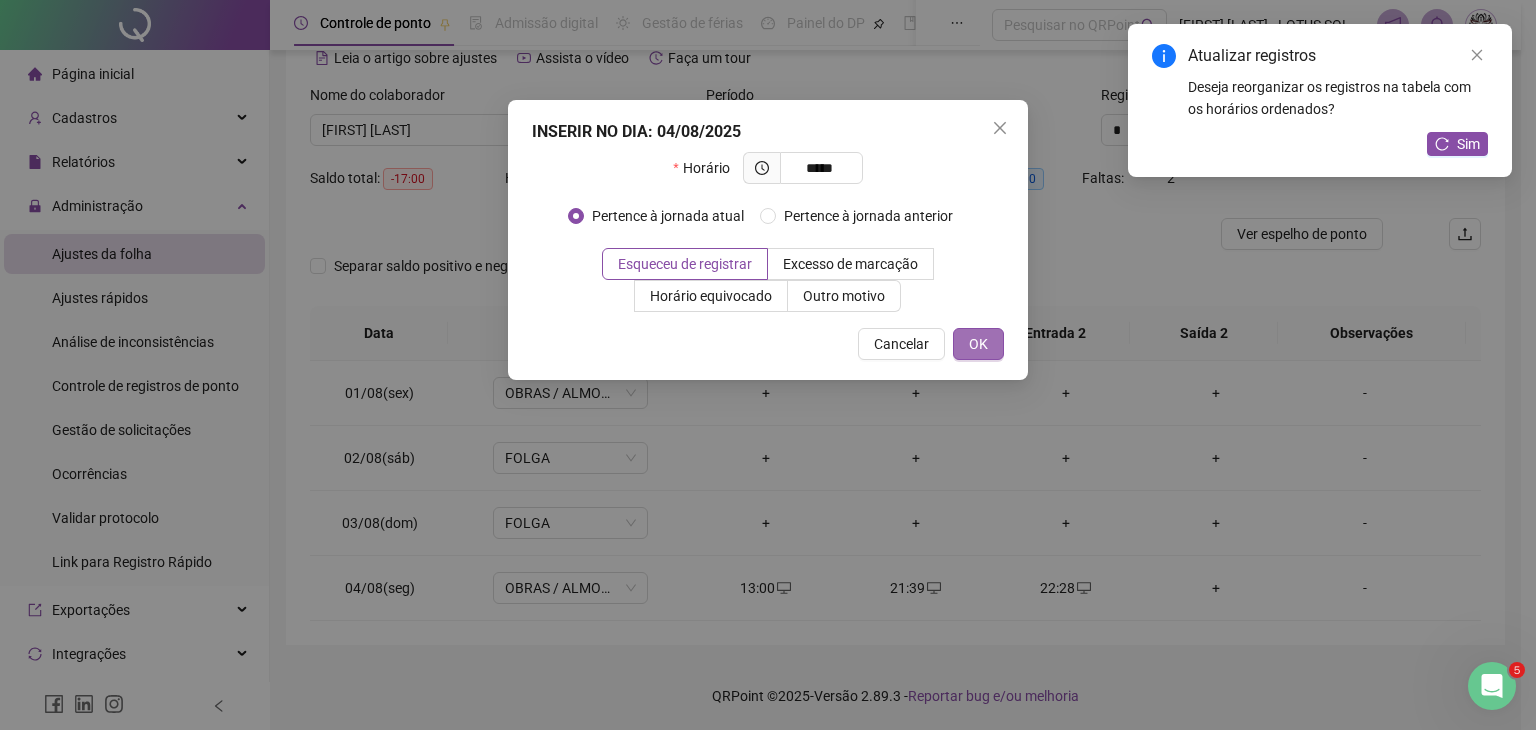 click on "OK" at bounding box center (978, 344) 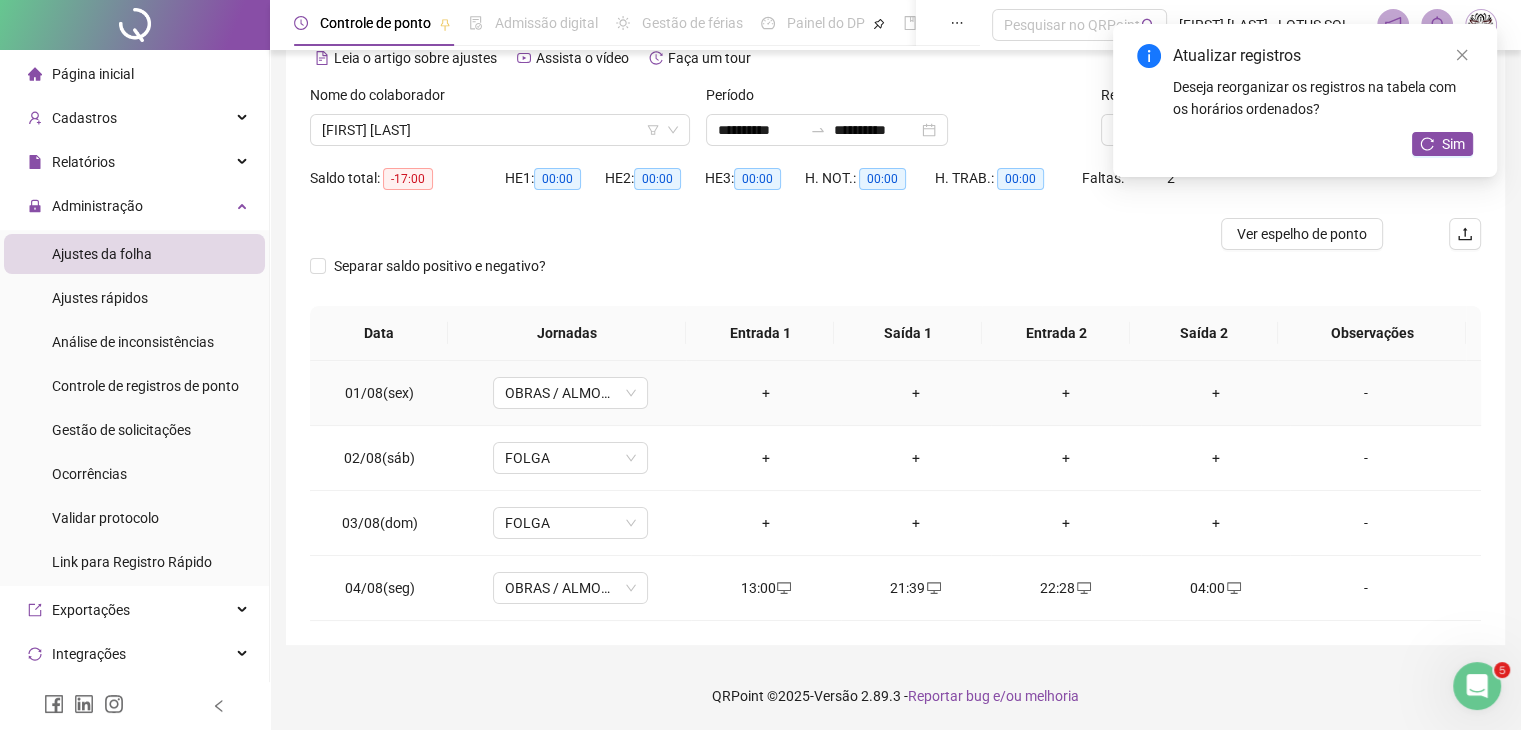 click on "+" at bounding box center (766, 393) 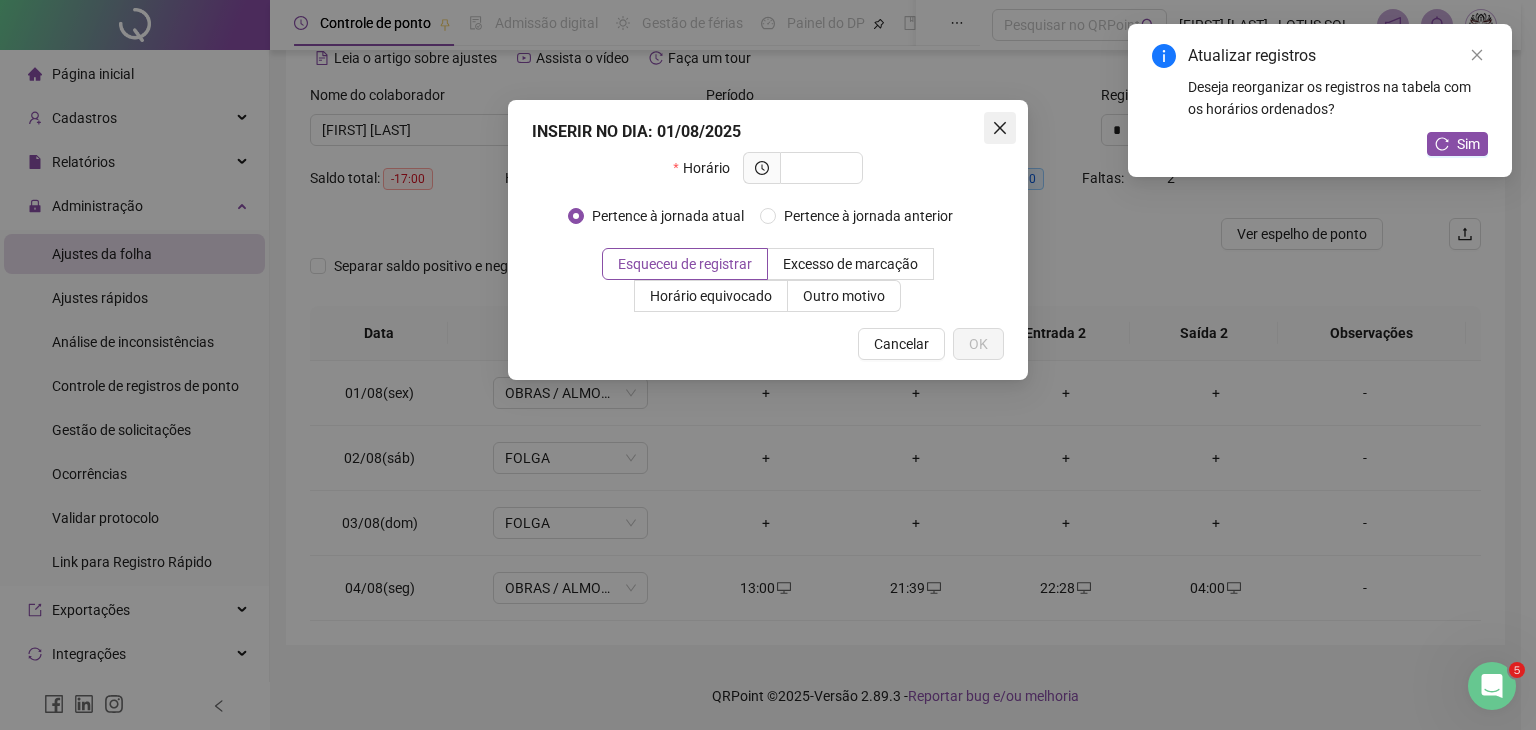 click at bounding box center (1000, 128) 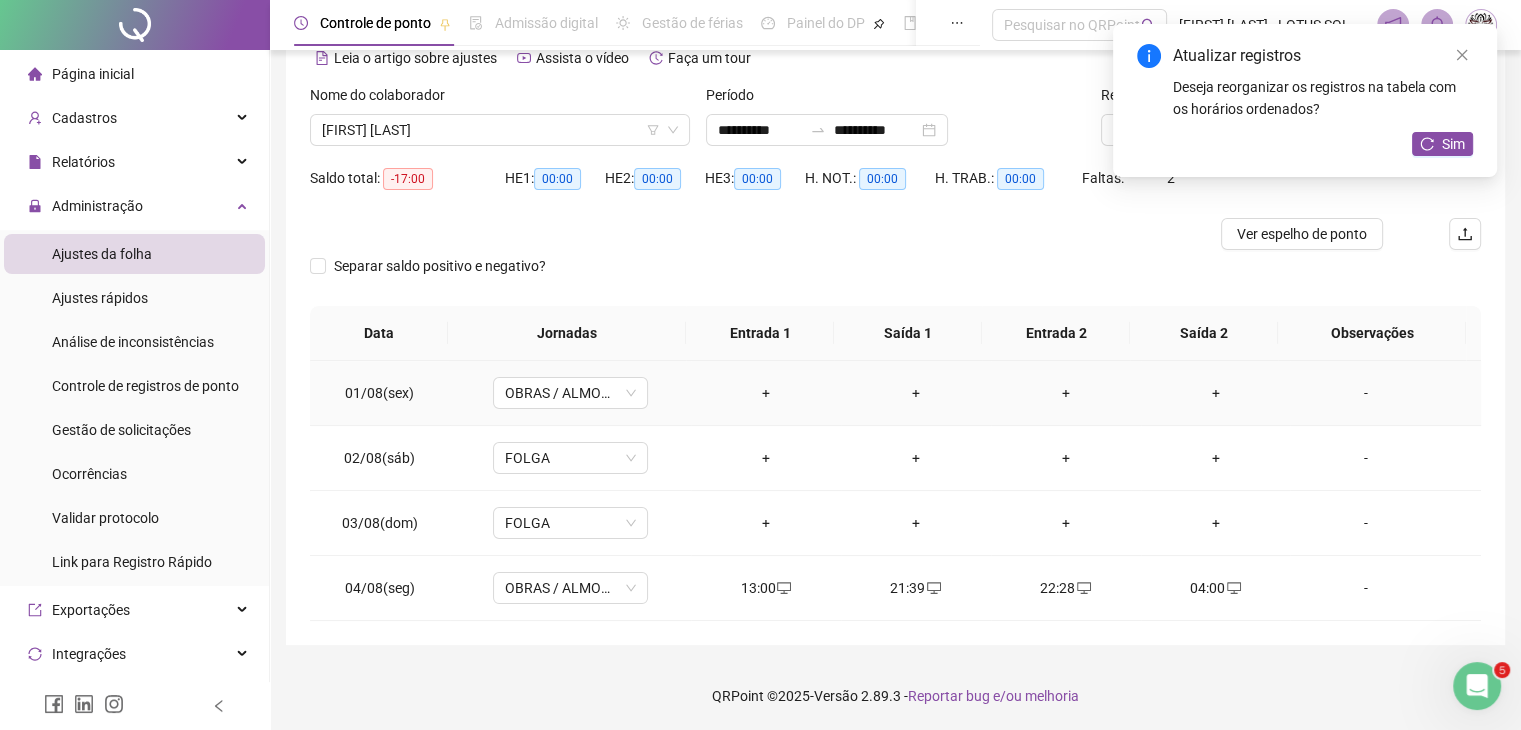 click on "+" at bounding box center [766, 393] 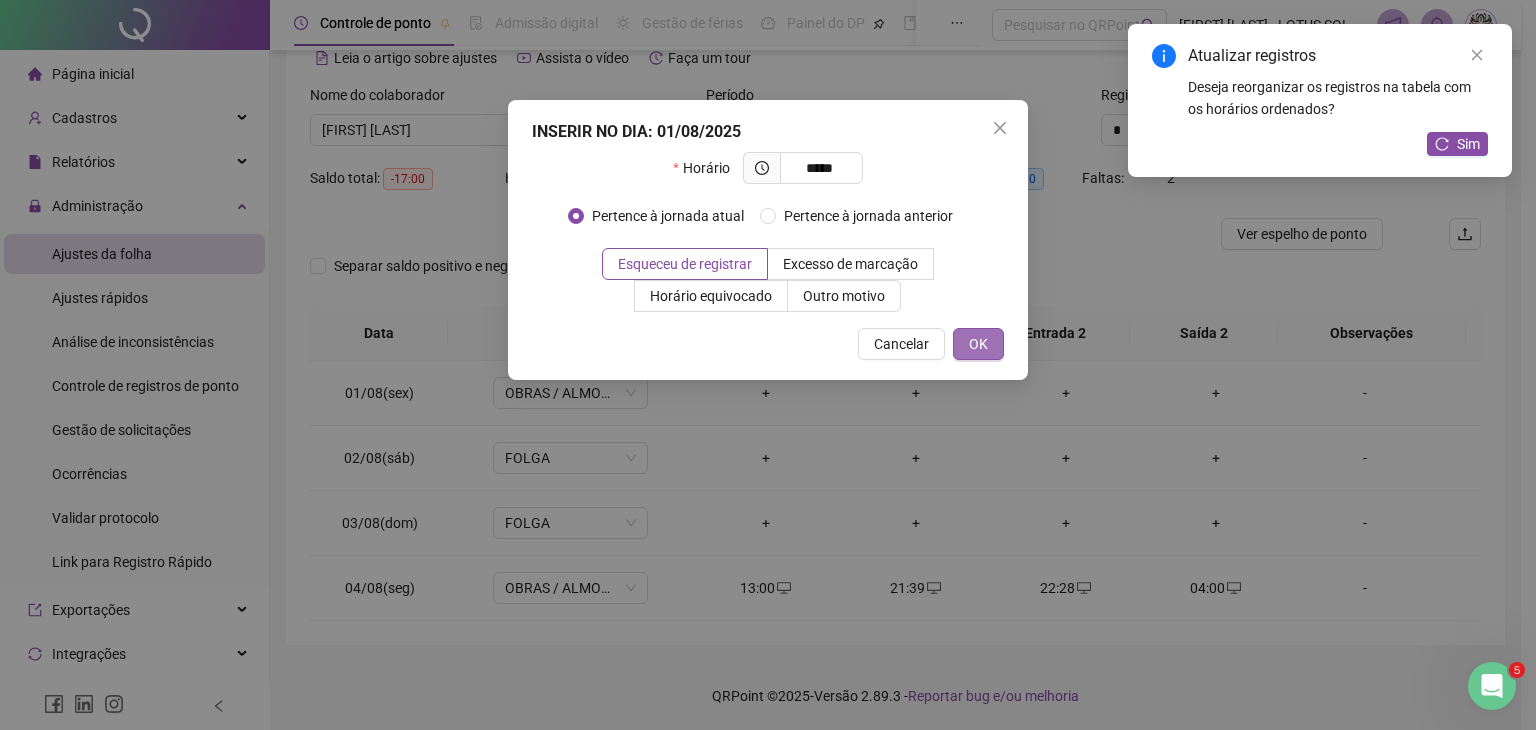 type on "*****" 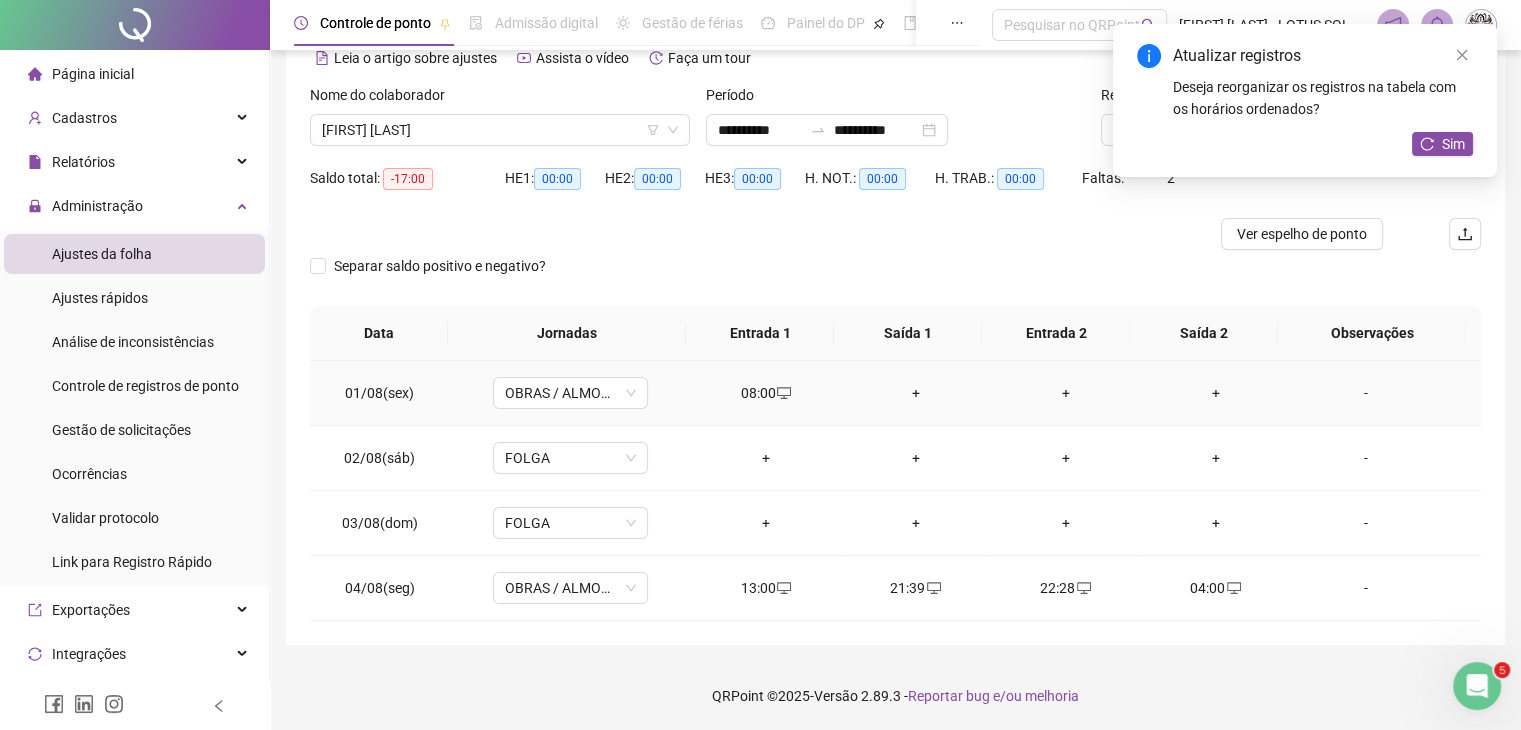 click on "+" at bounding box center (916, 393) 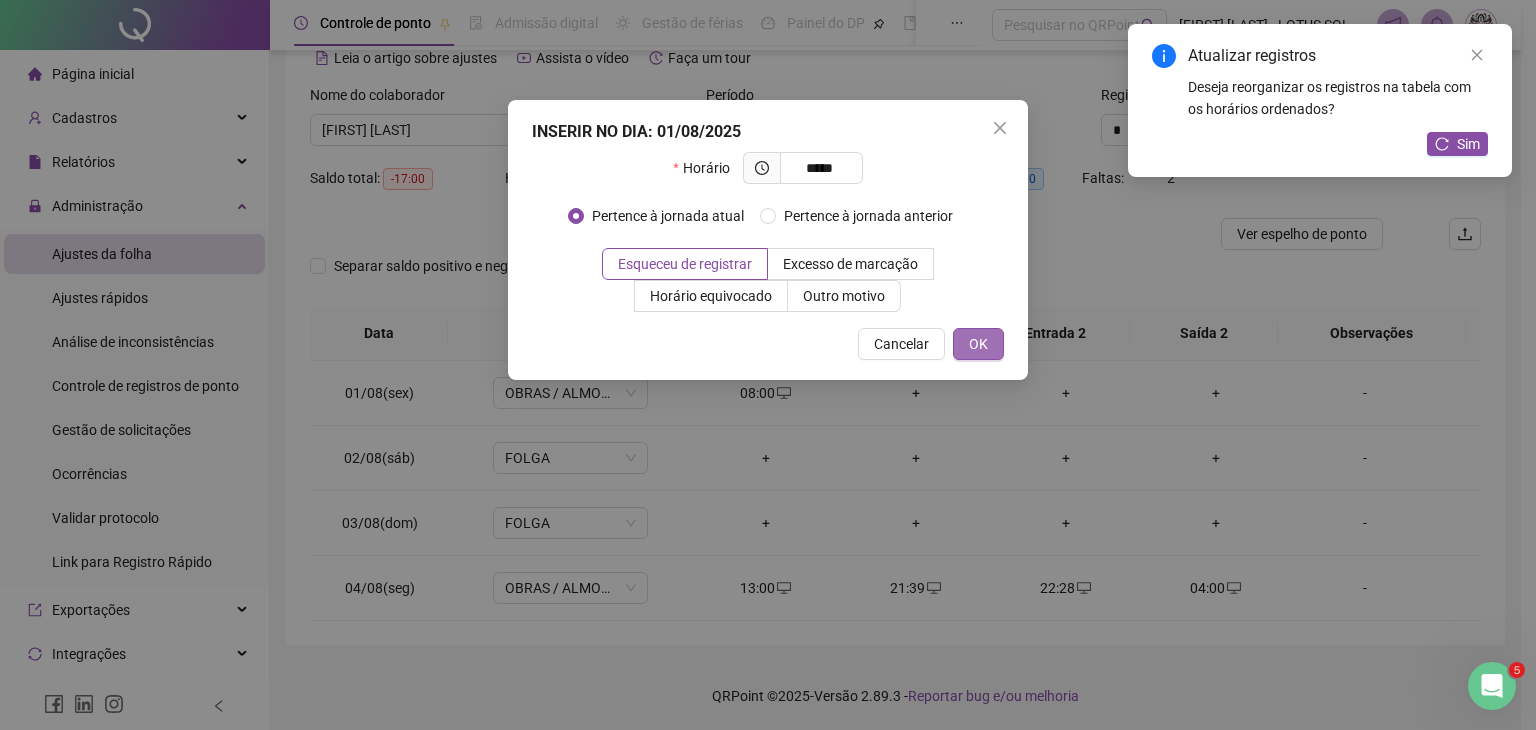 type on "*****" 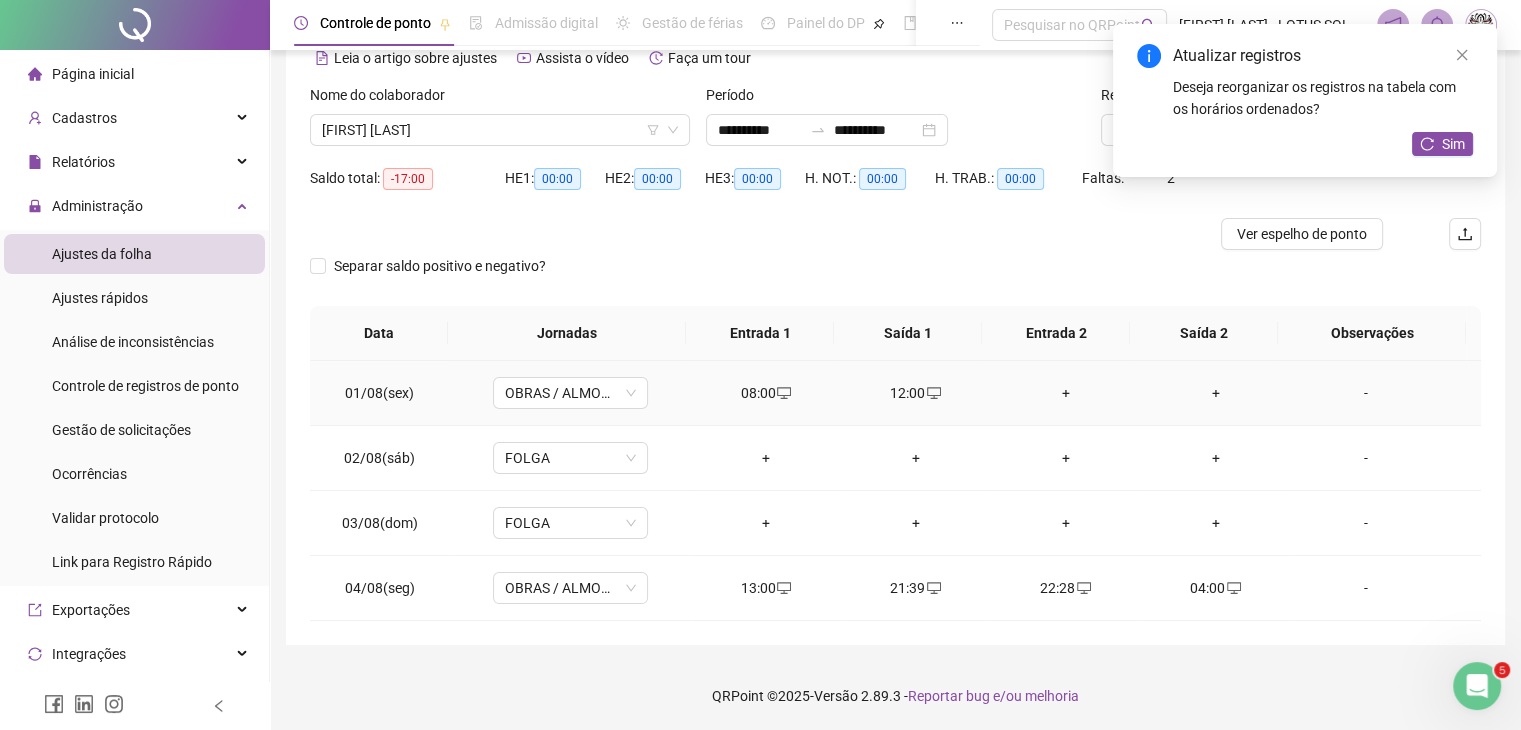 click on "+" at bounding box center (1066, 393) 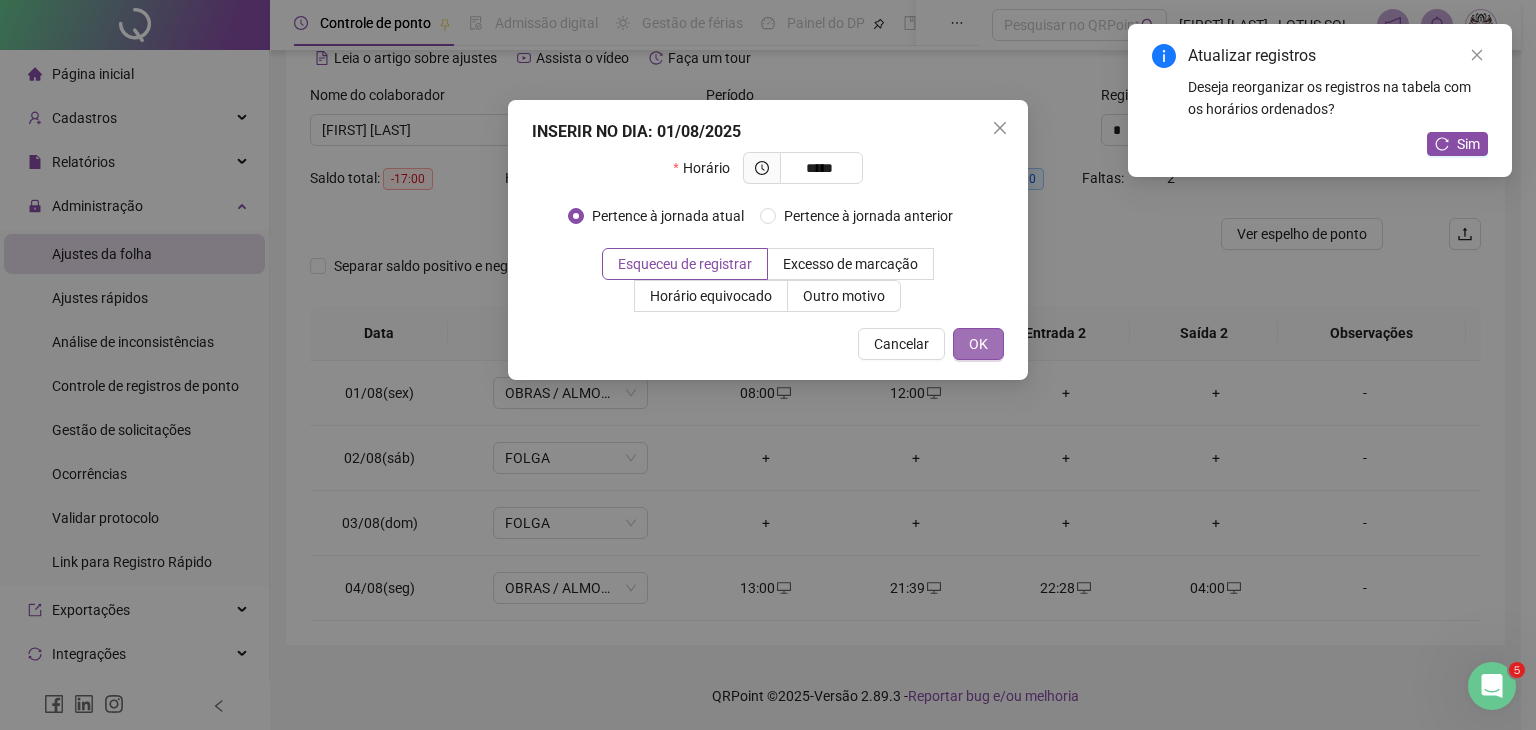 type on "*****" 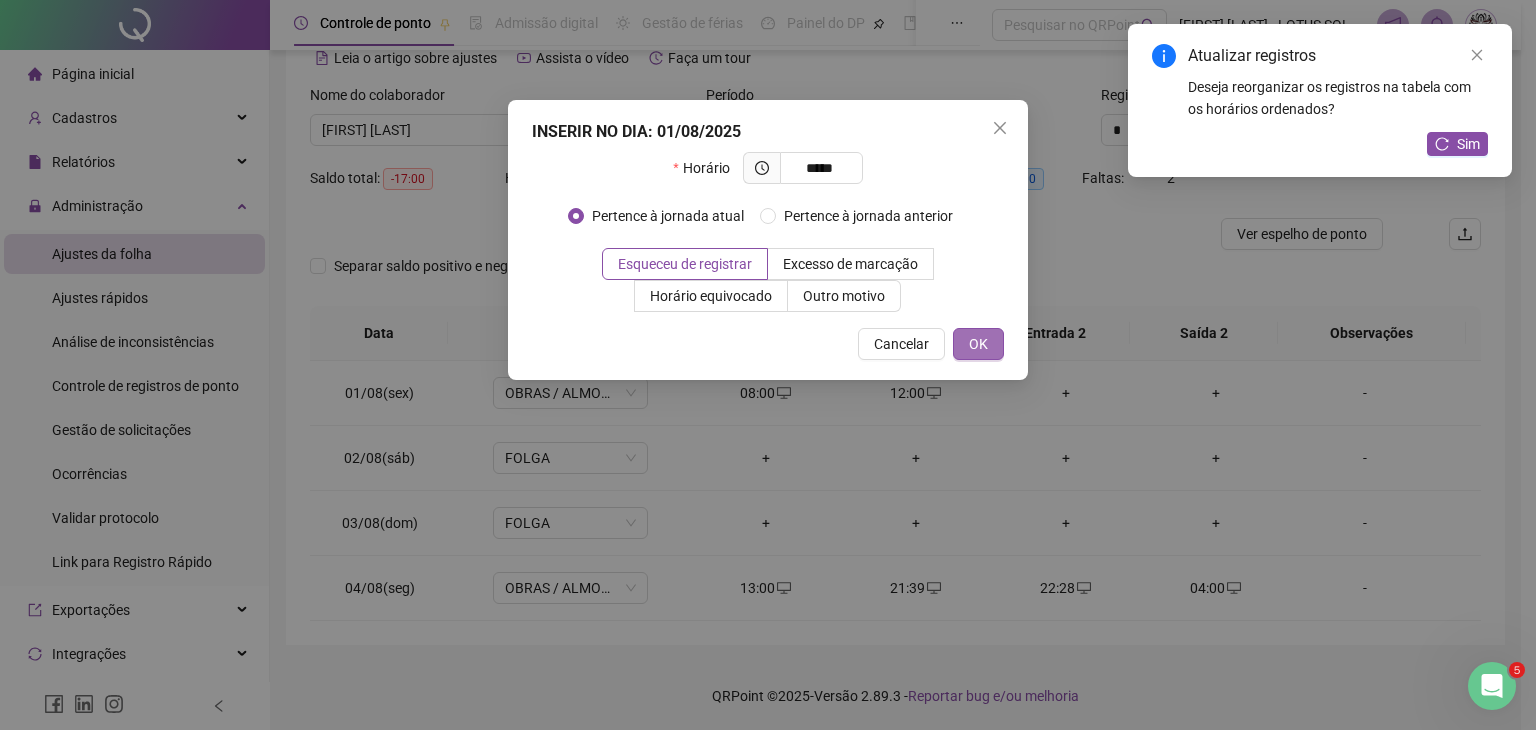 click on "OK" at bounding box center [978, 344] 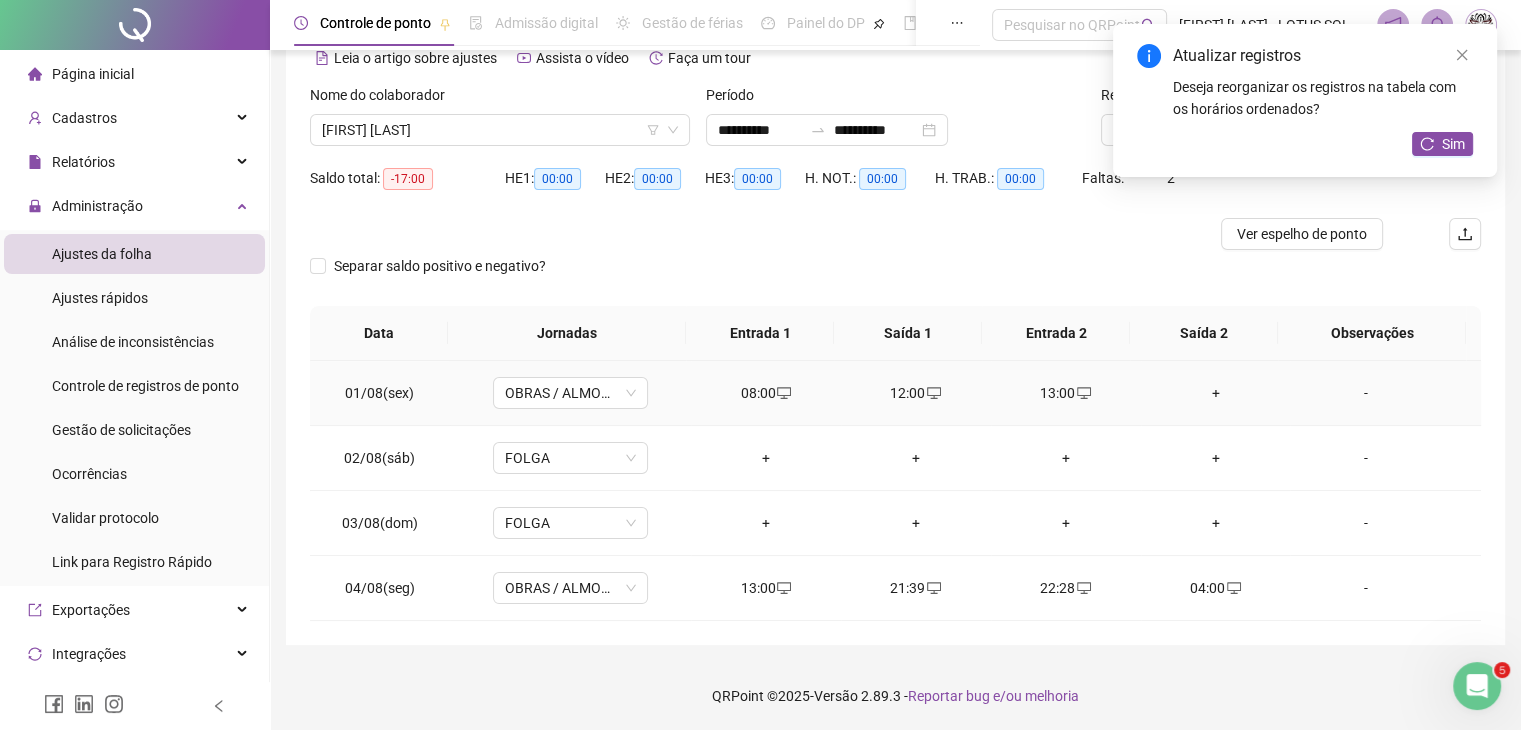 click on "+" at bounding box center [1216, 393] 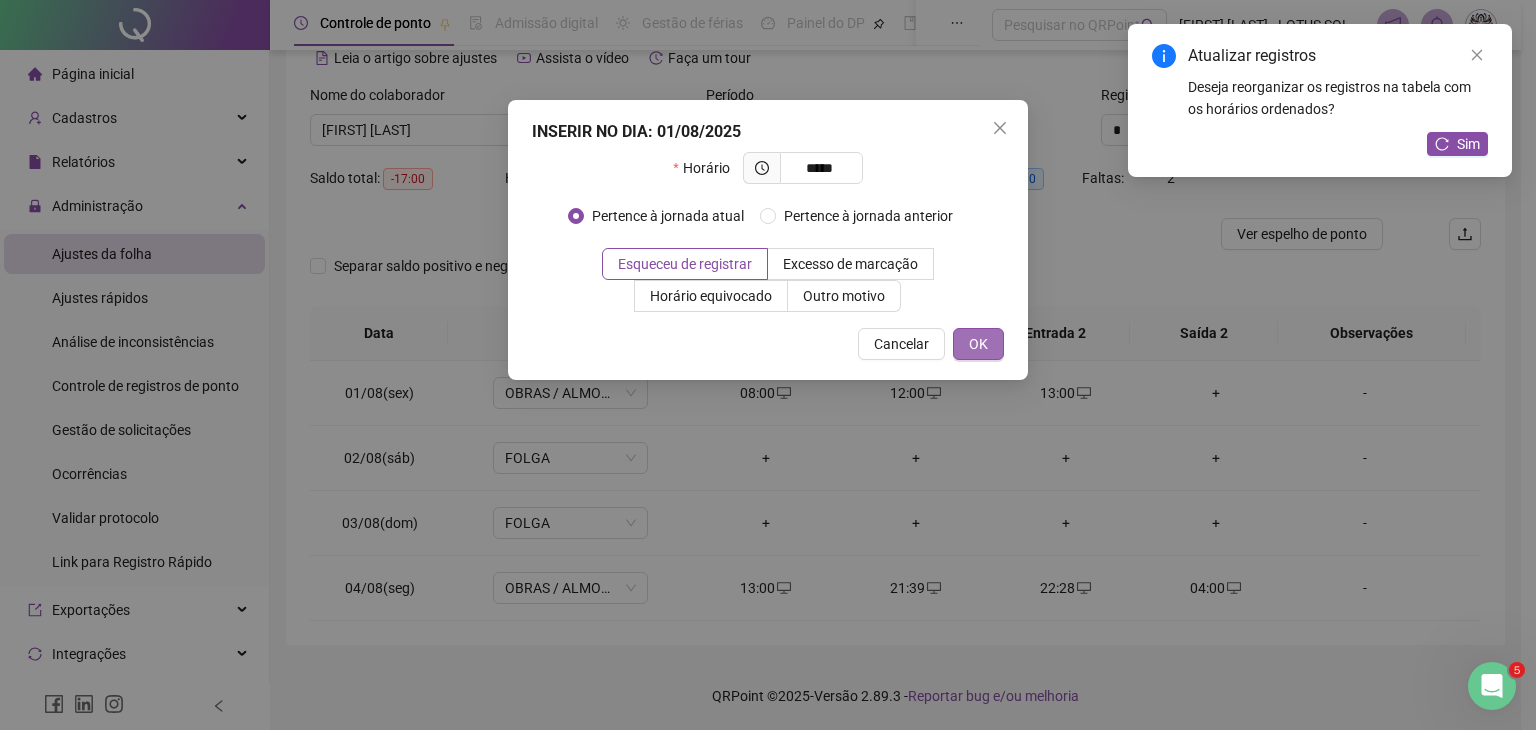 type on "*****" 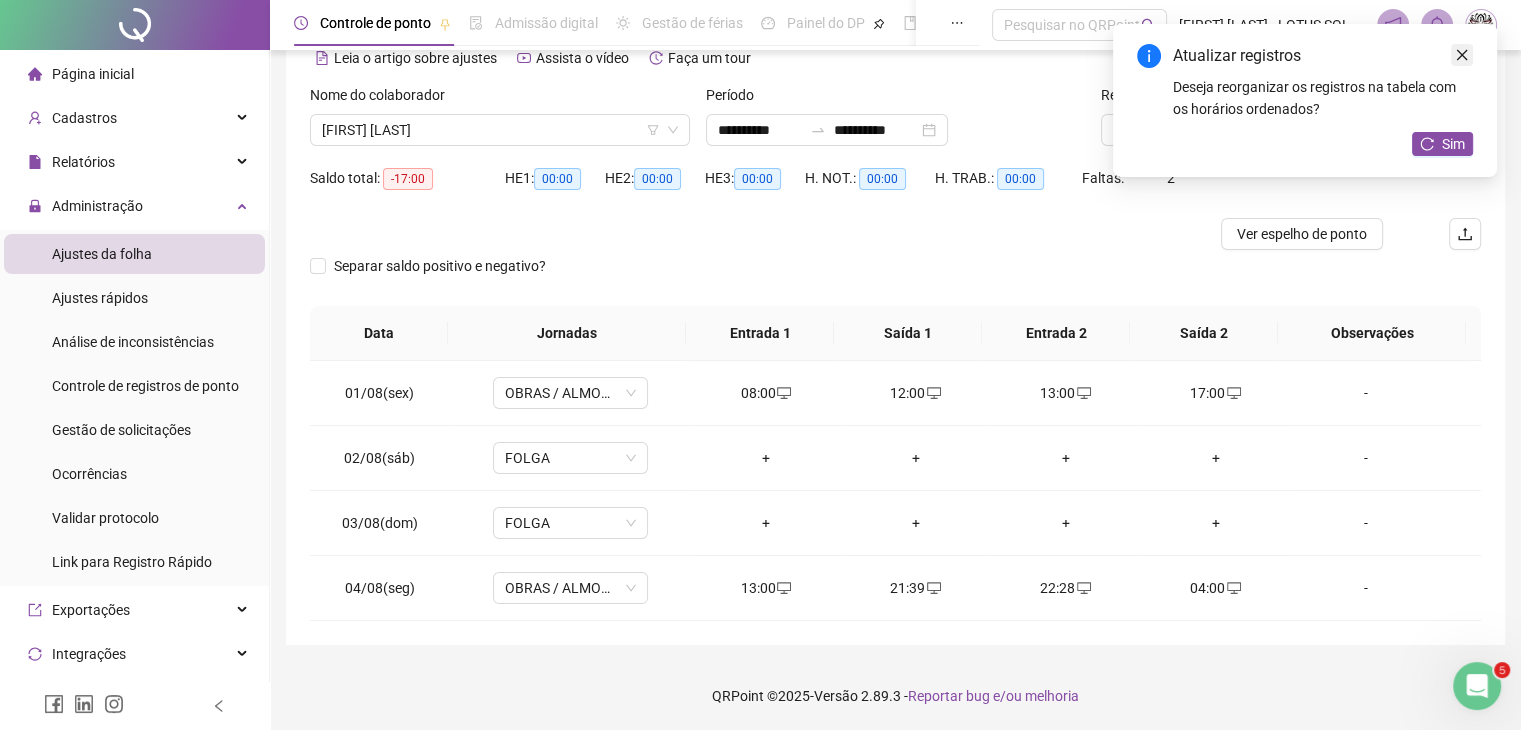 click 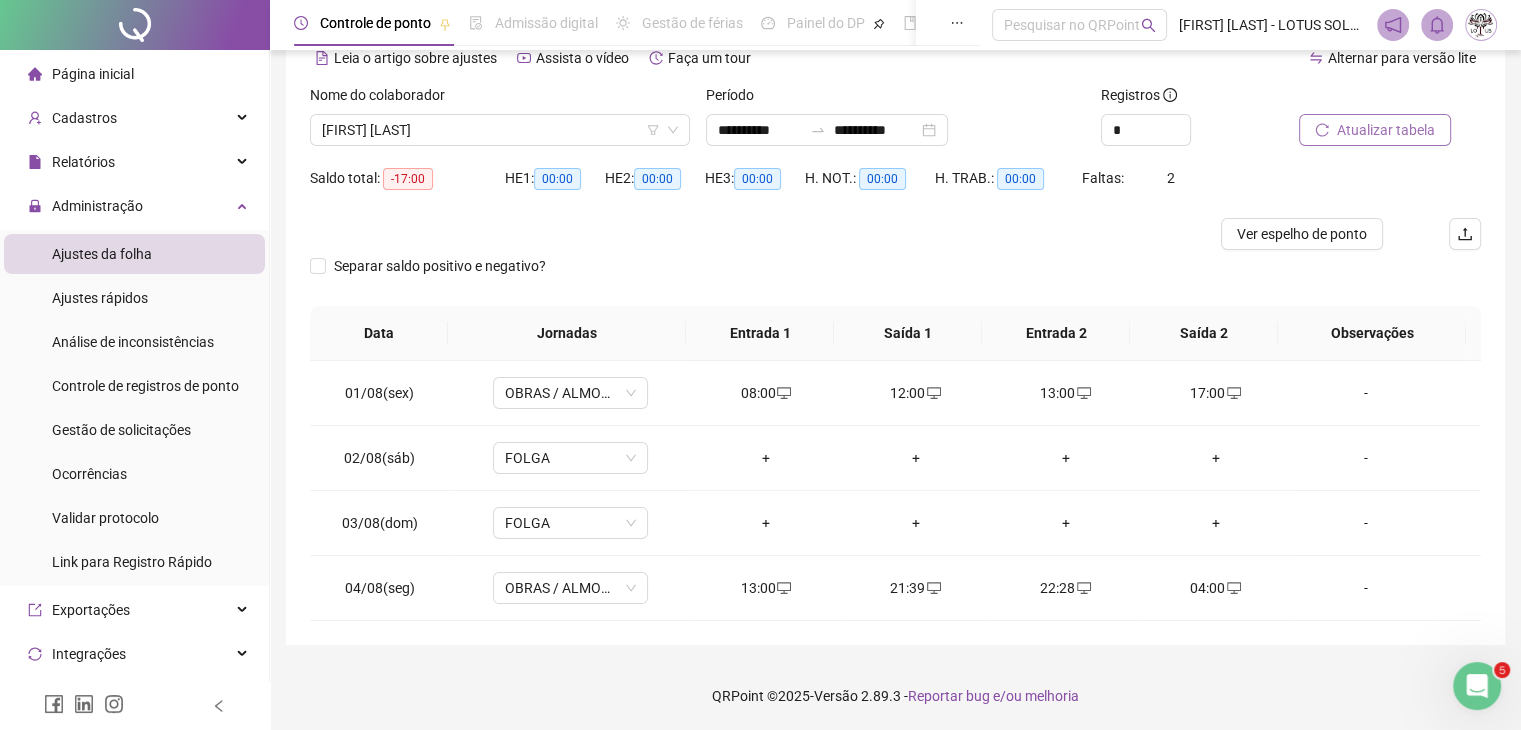 click on "Atualizar tabela" at bounding box center [1386, 130] 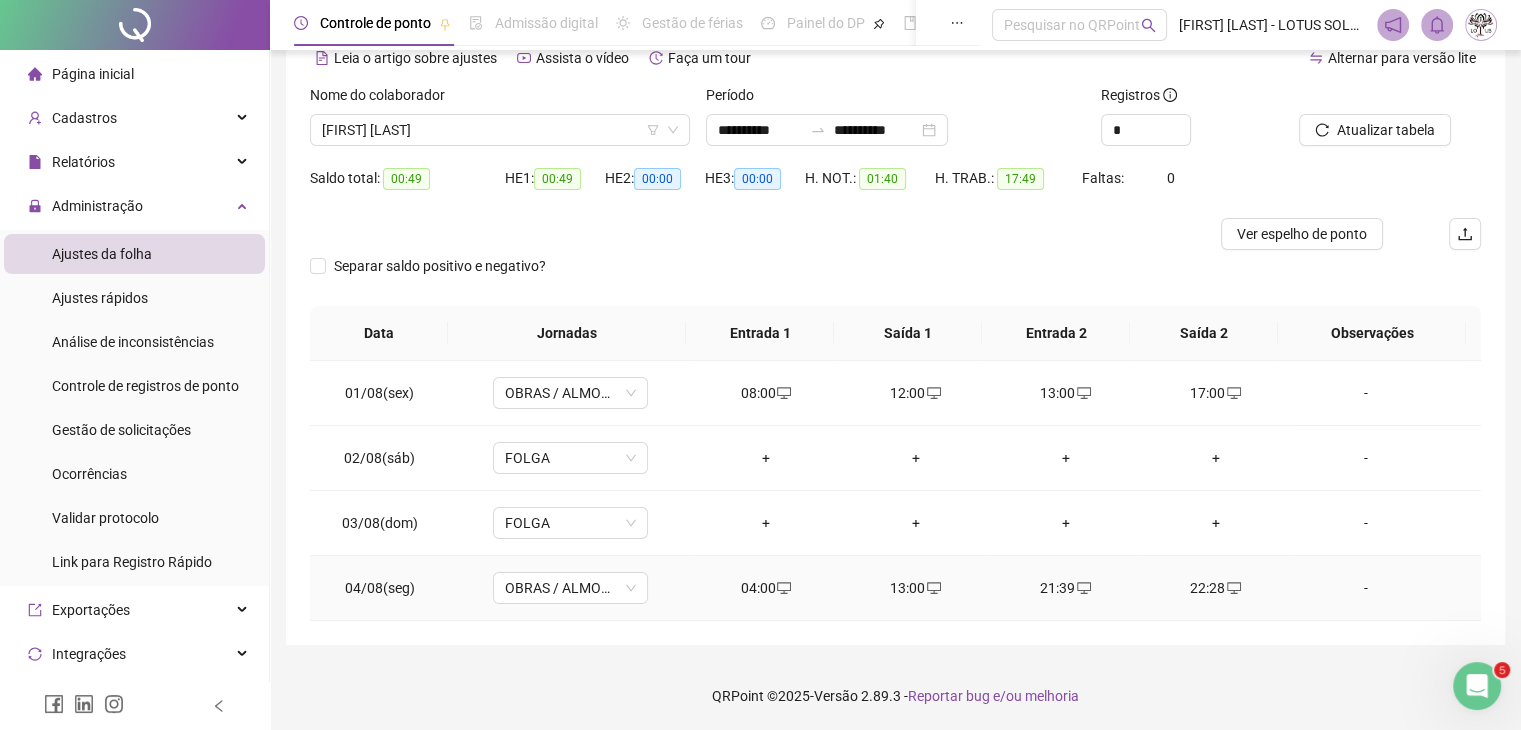 click on "04:00" at bounding box center (766, 588) 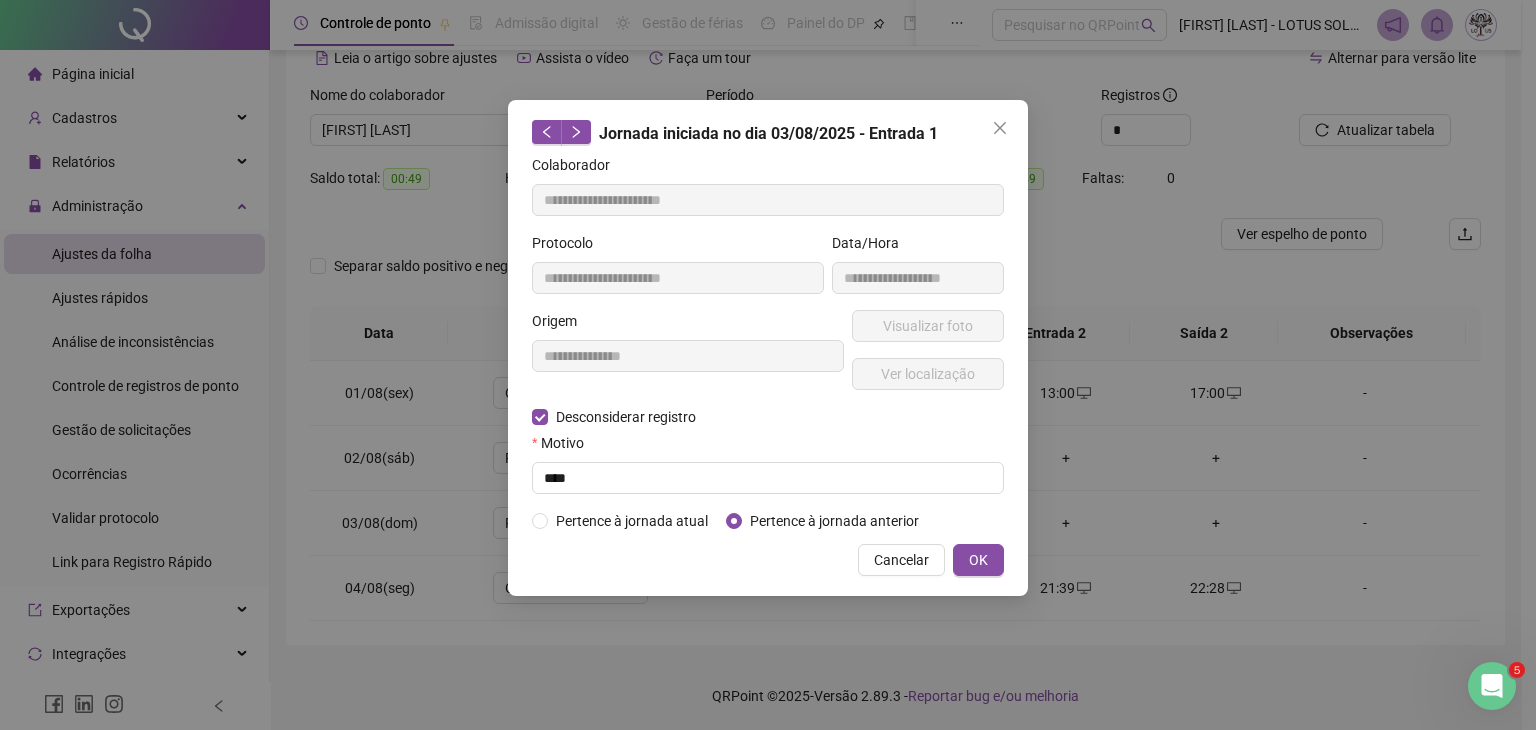 type on "**********" 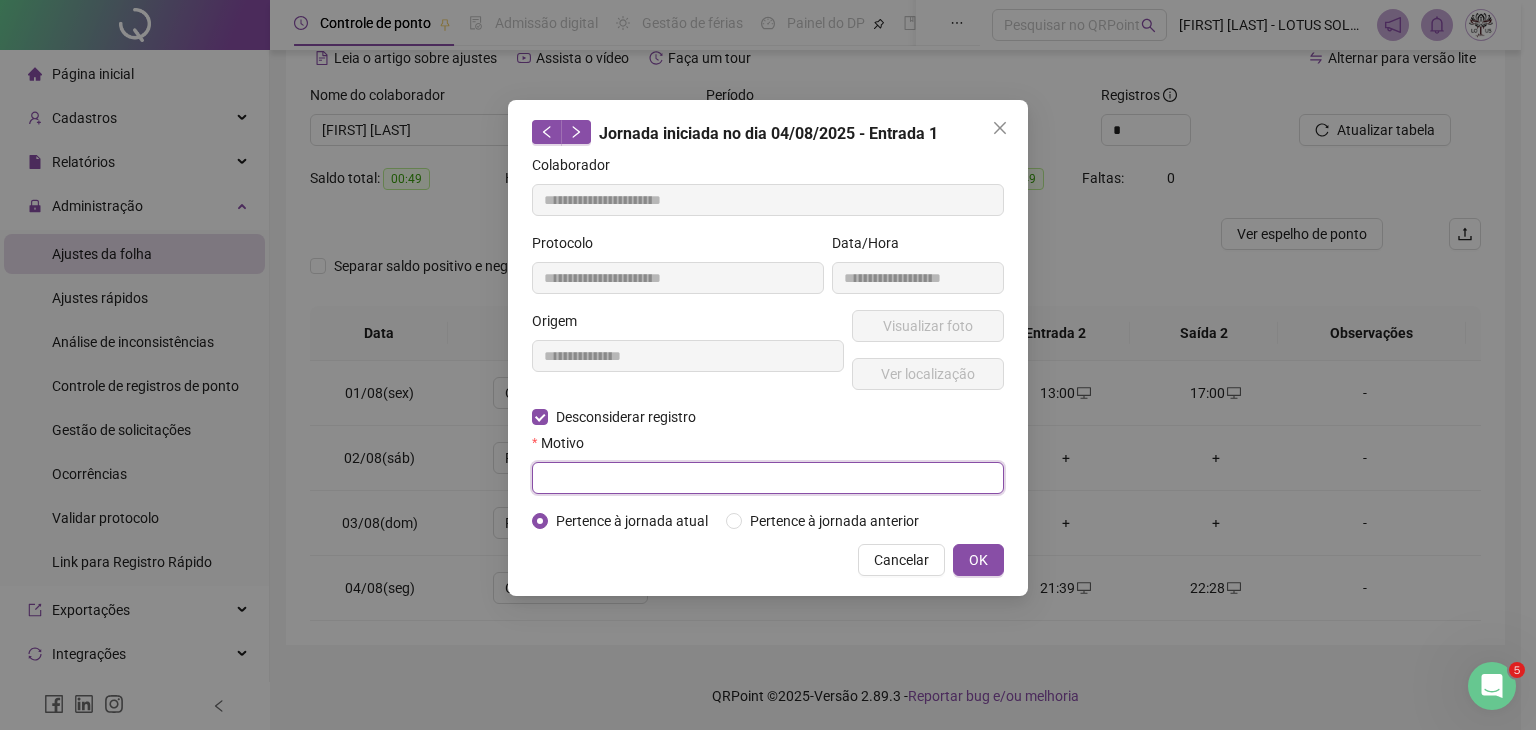 click at bounding box center (768, 478) 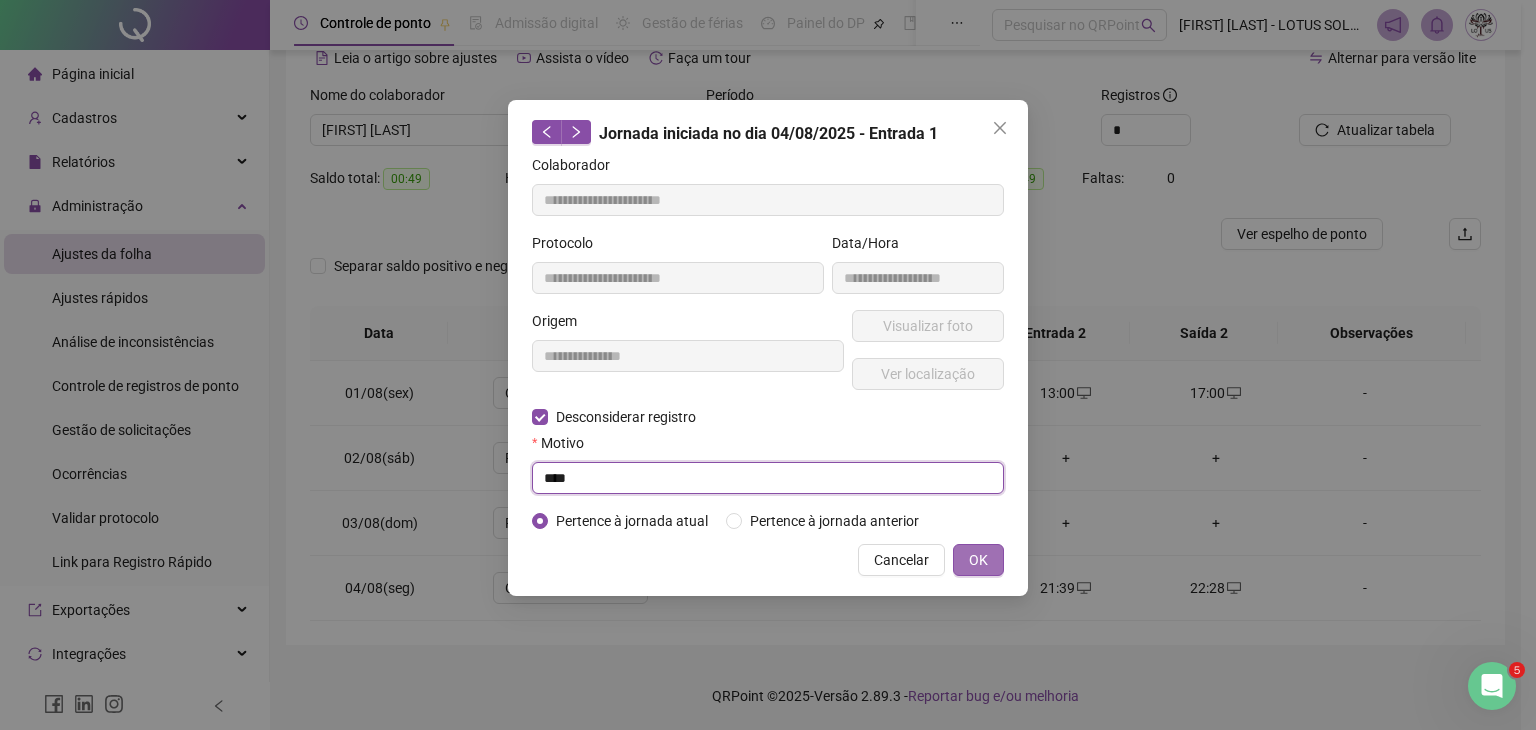 type on "****" 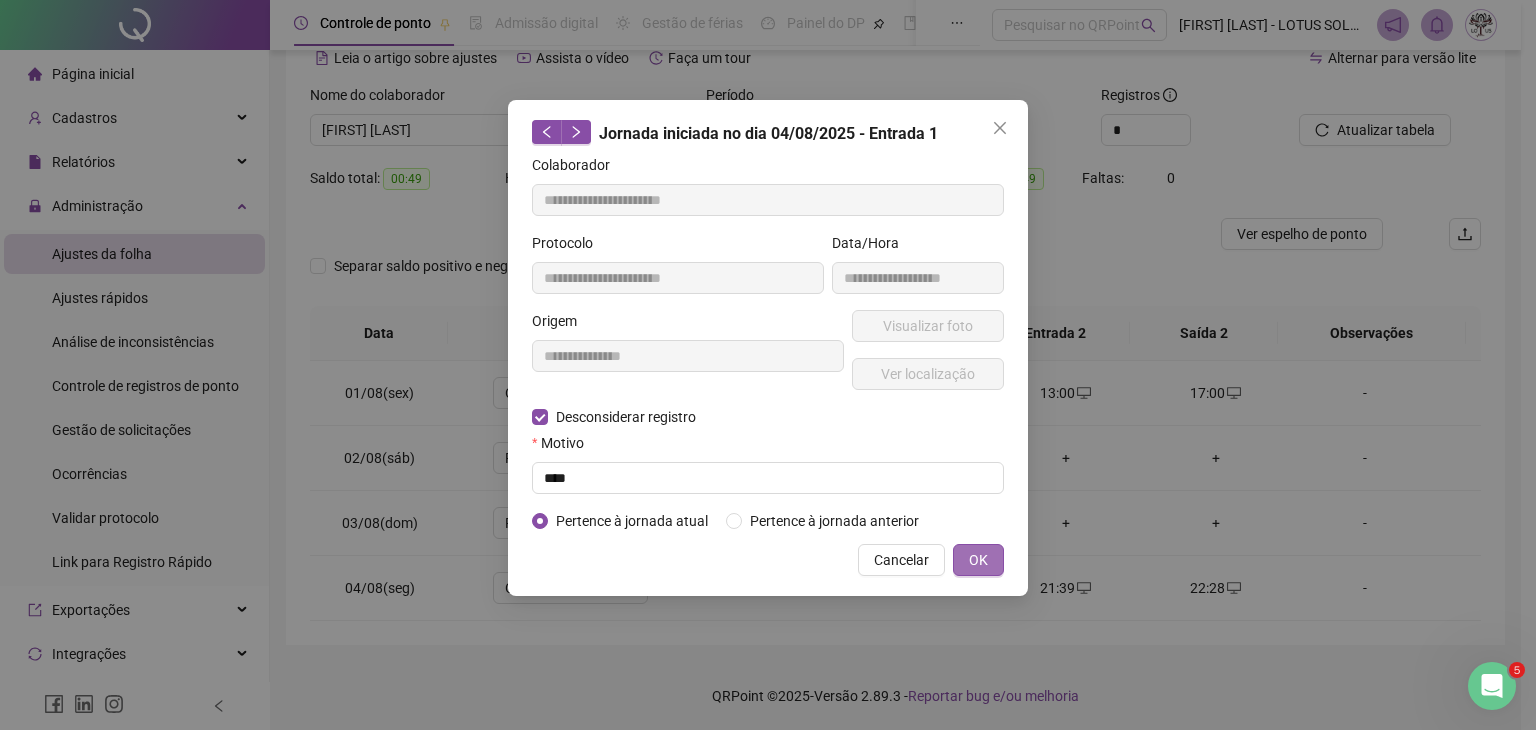 click on "OK" at bounding box center (978, 560) 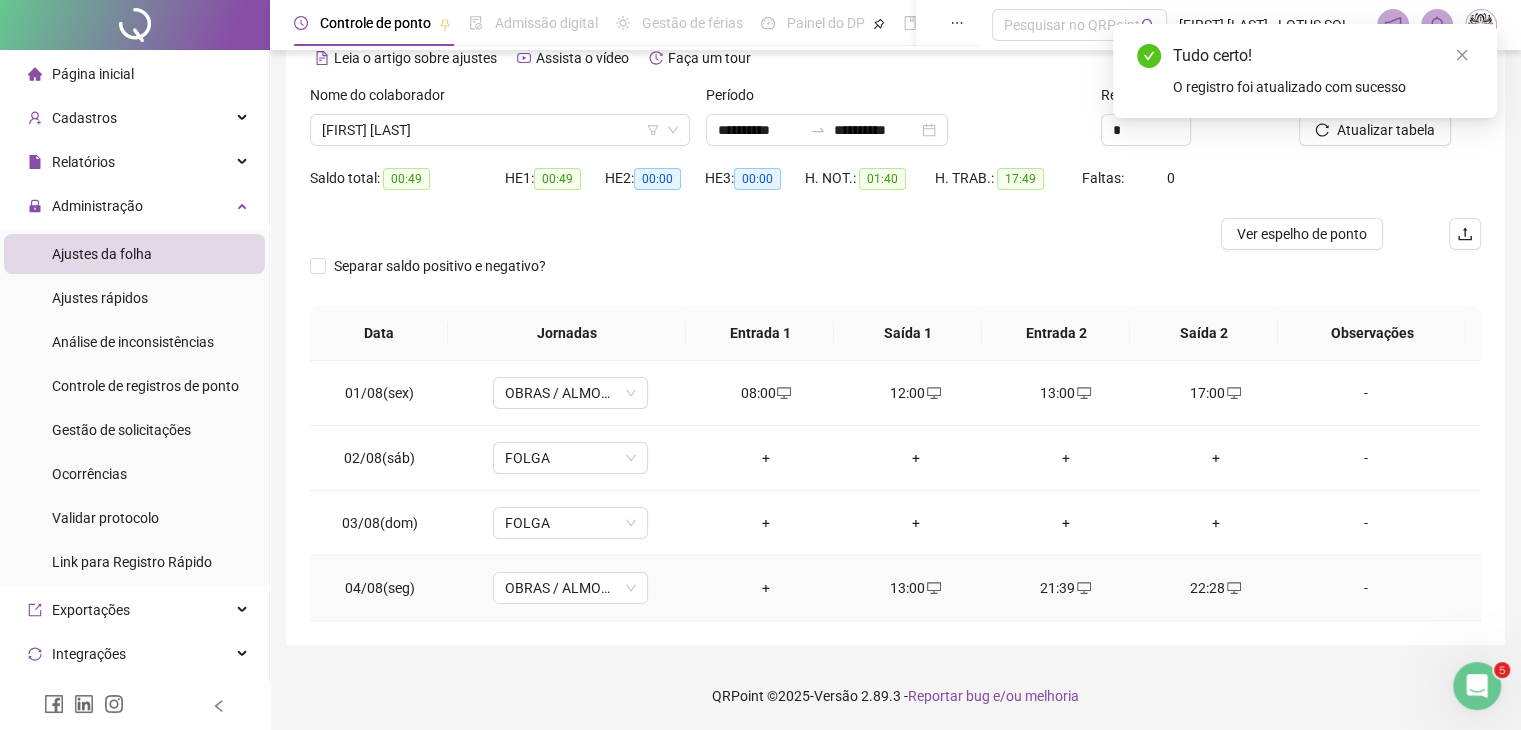 click on "13:00" at bounding box center [916, 588] 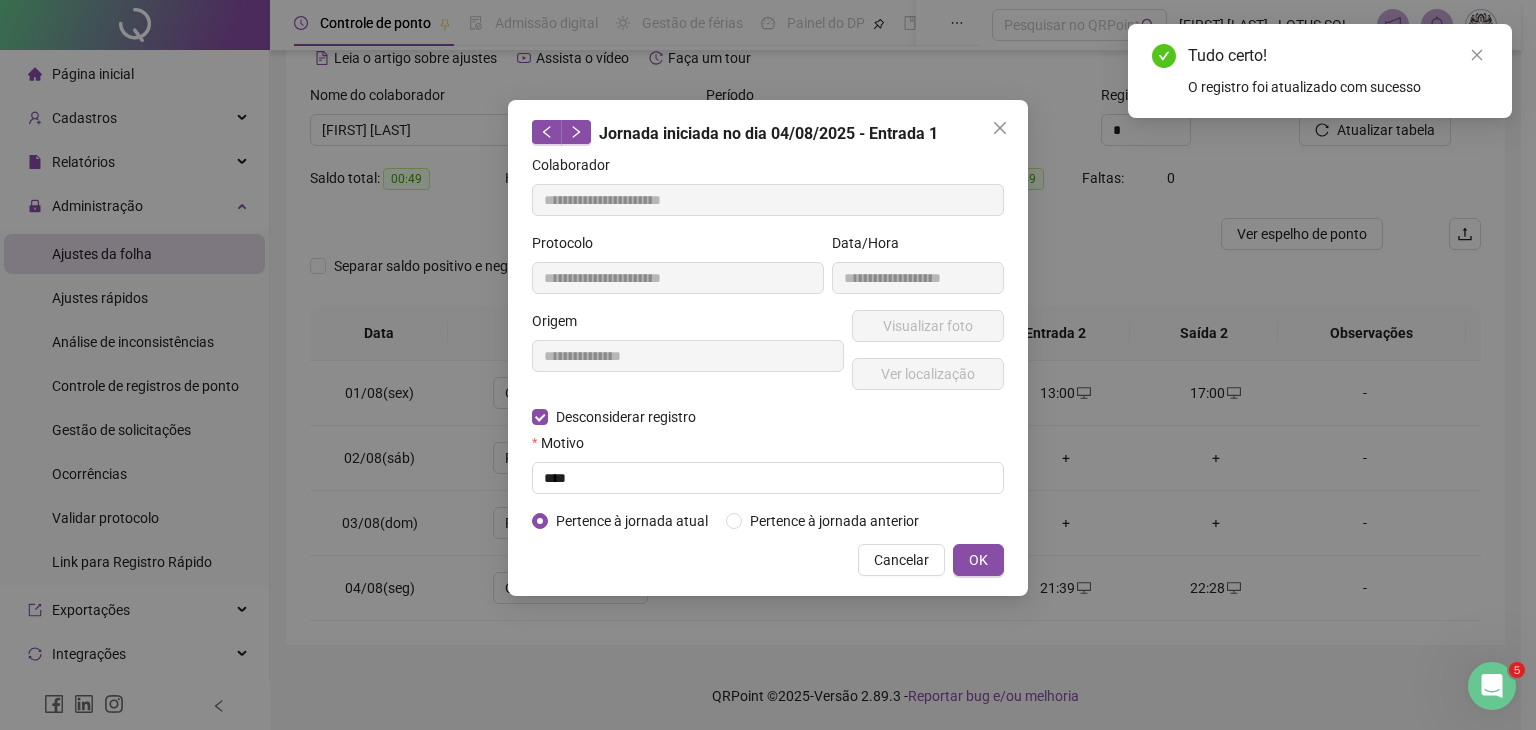 type on "**********" 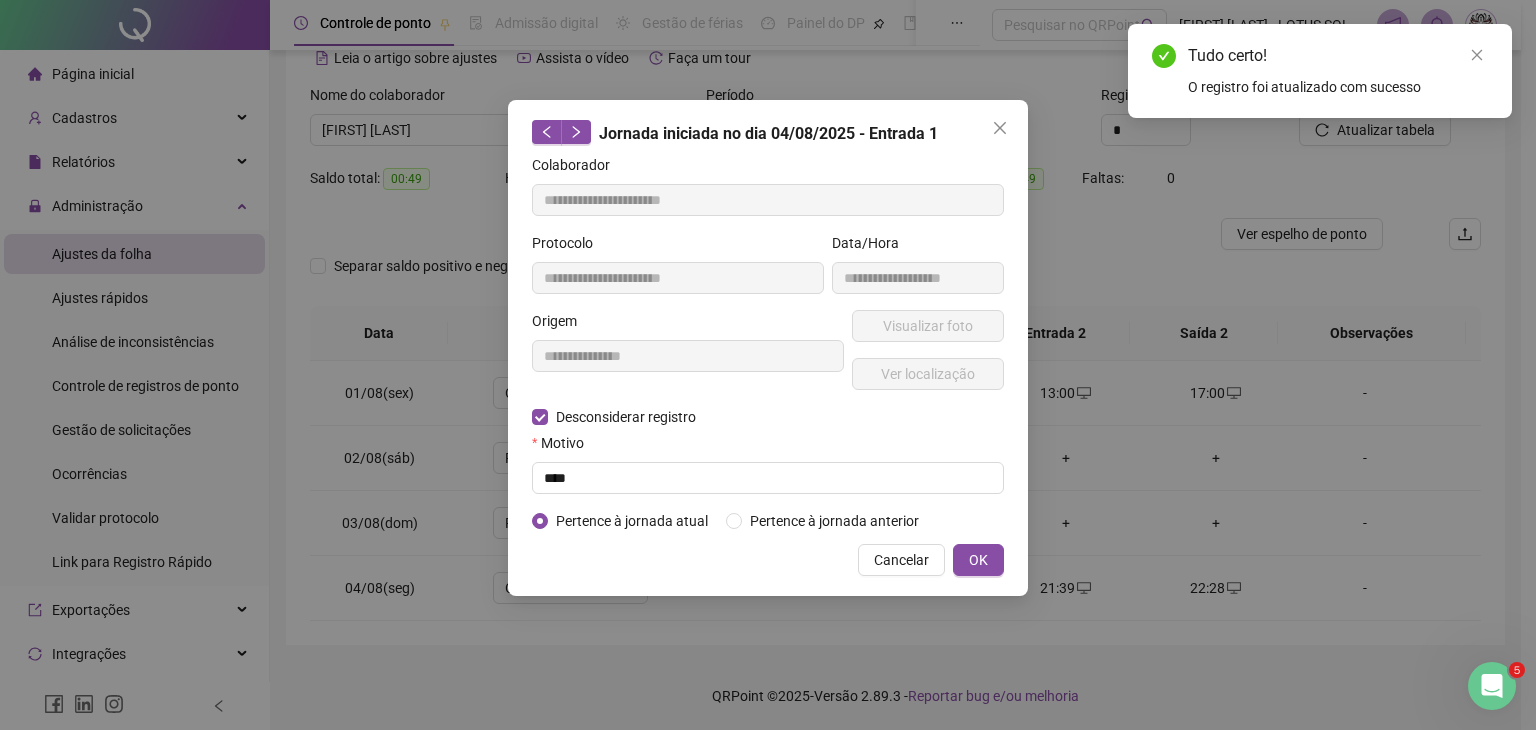 type on "**********" 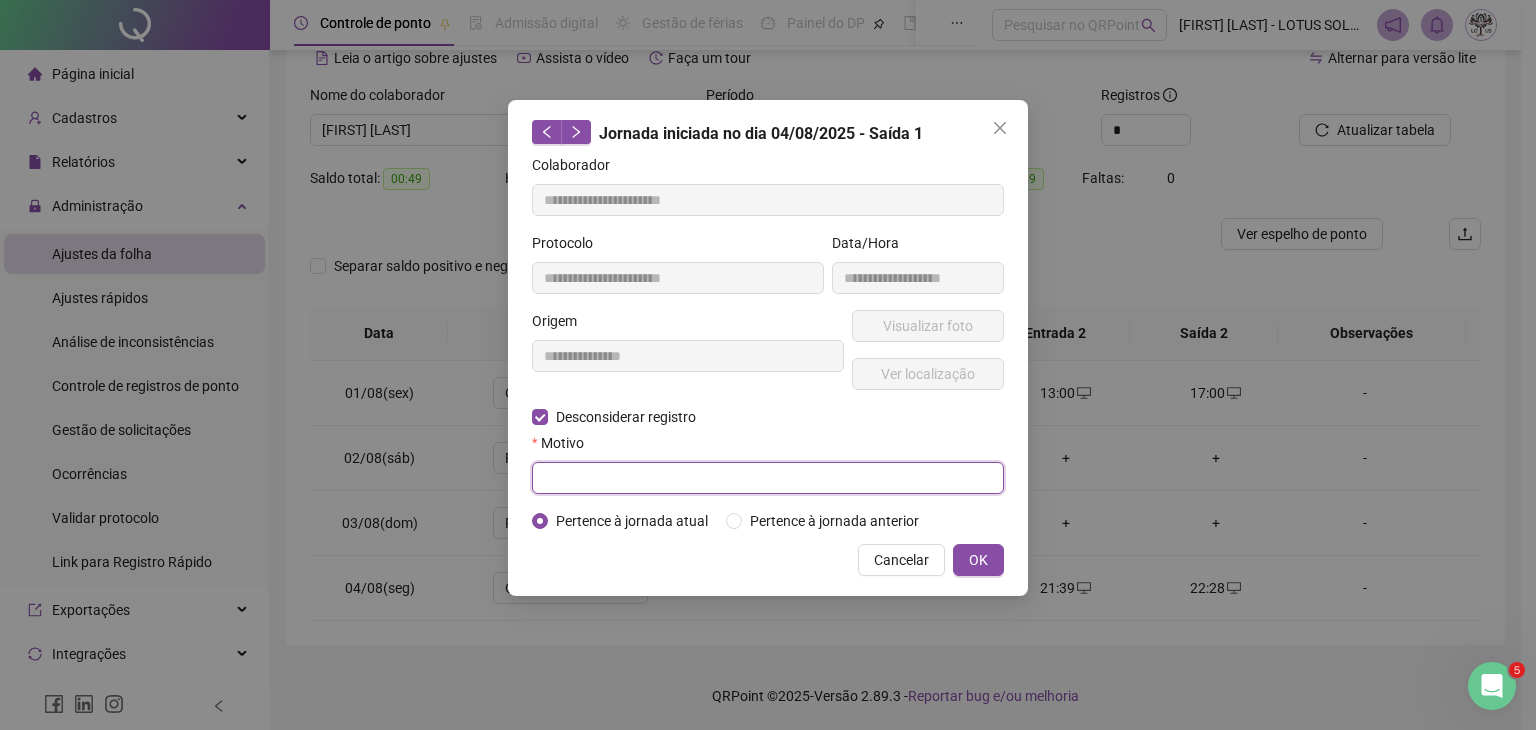click at bounding box center (768, 478) 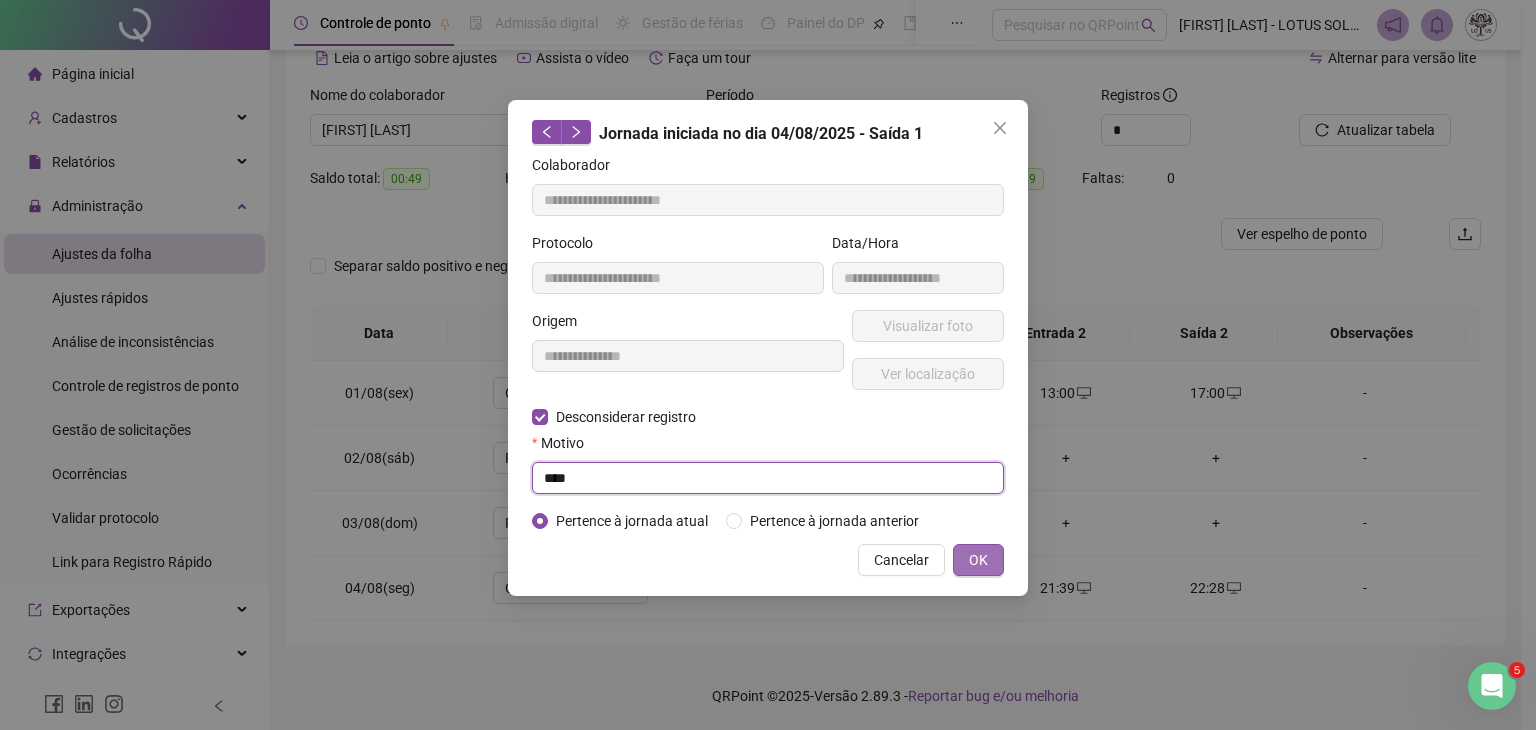 type on "****" 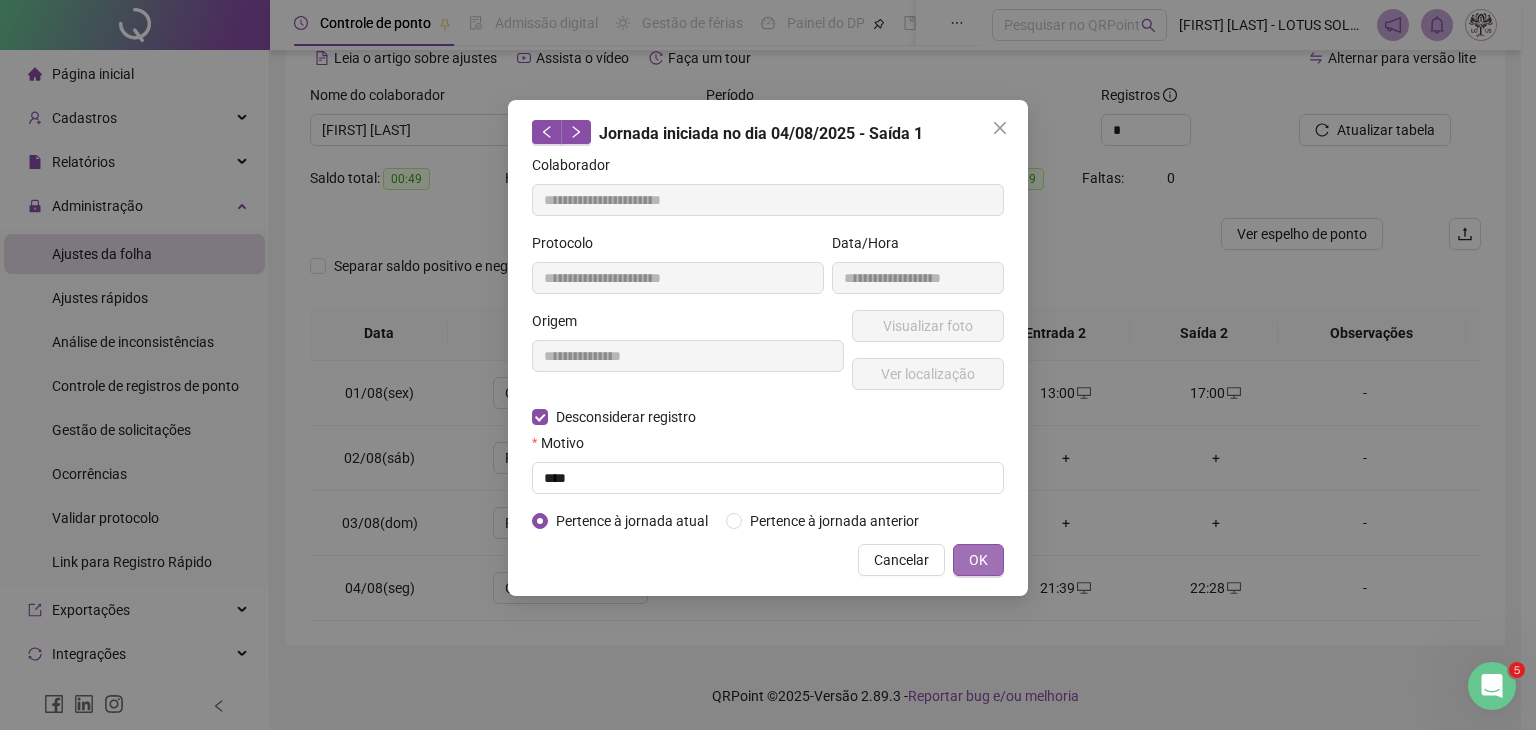 click on "OK" at bounding box center (978, 560) 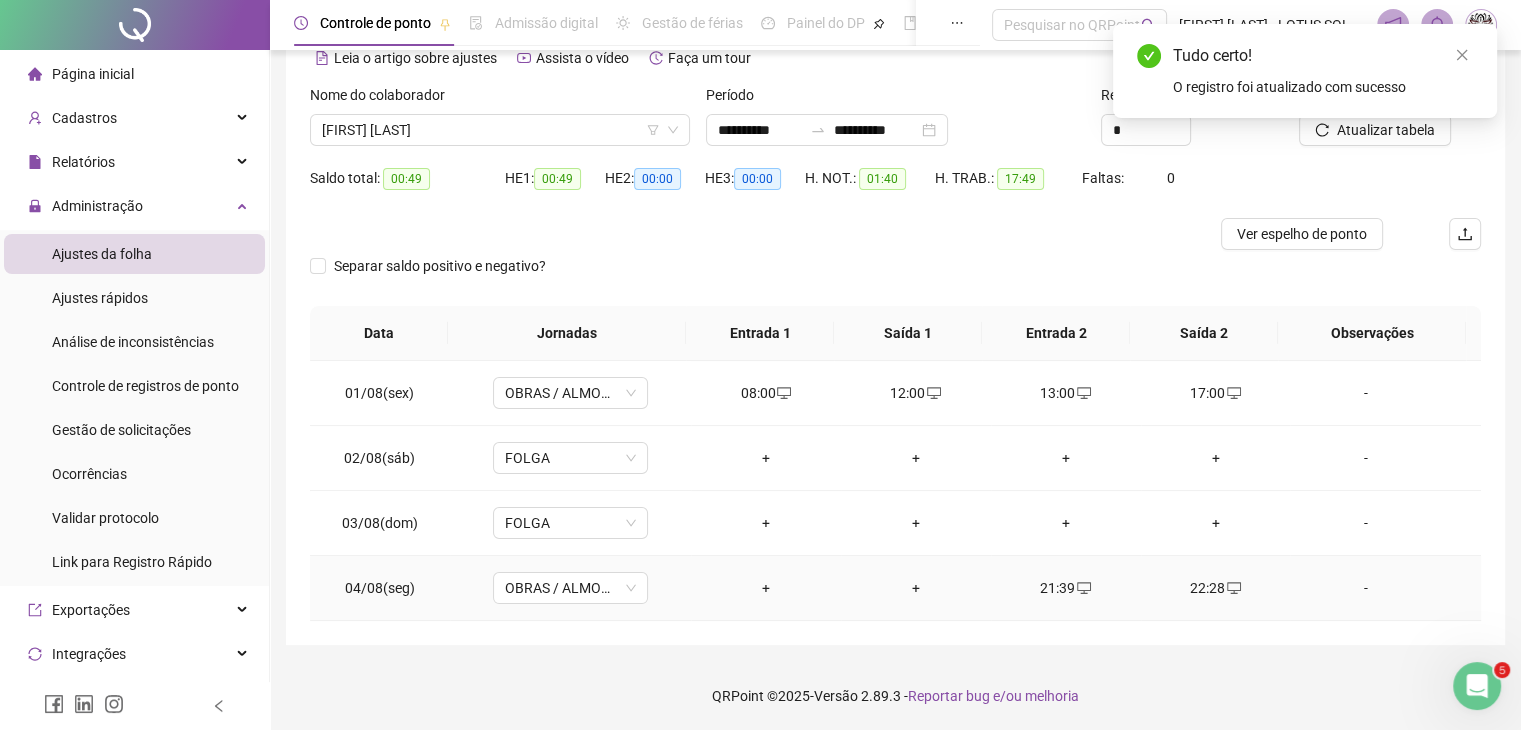 click on "21:39" at bounding box center [1066, 588] 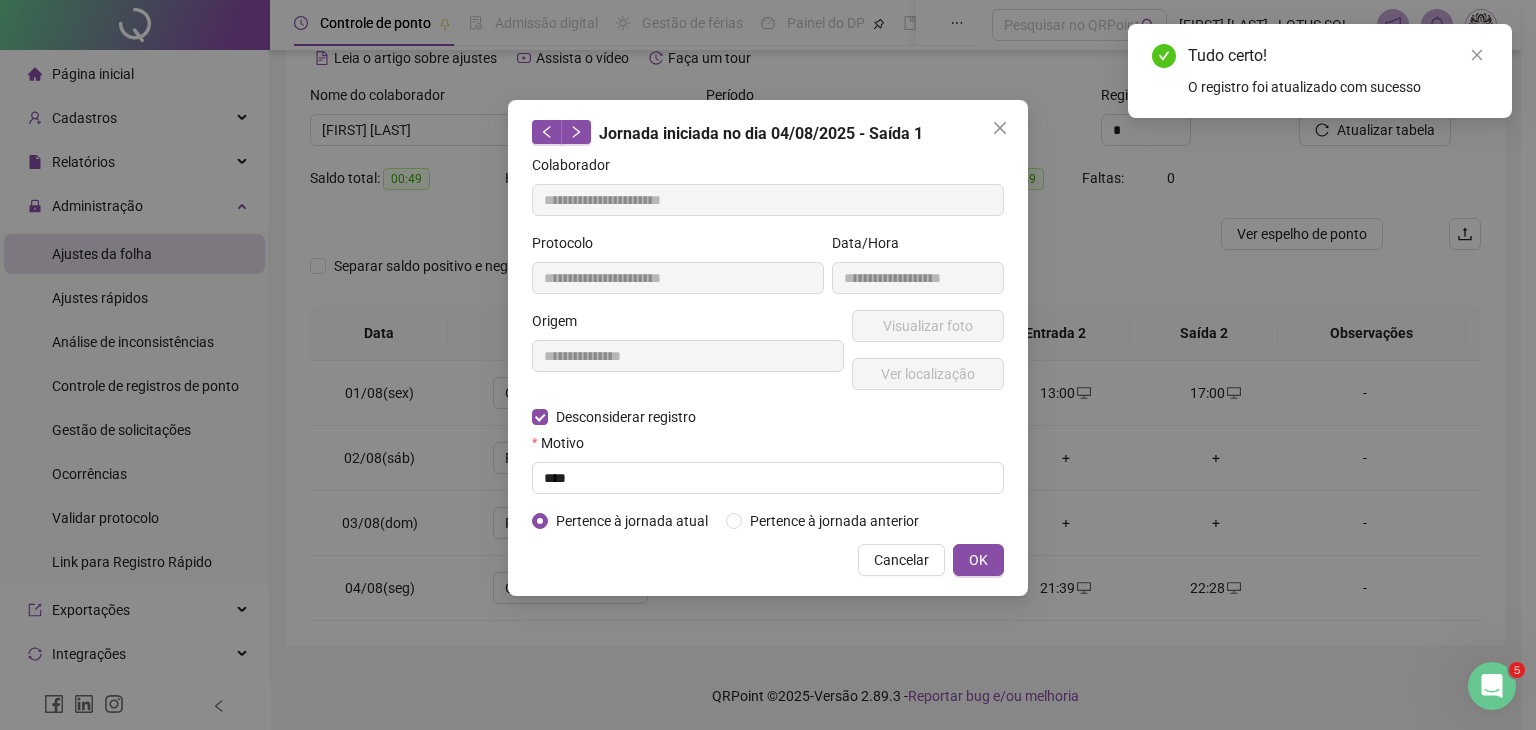 type on "**********" 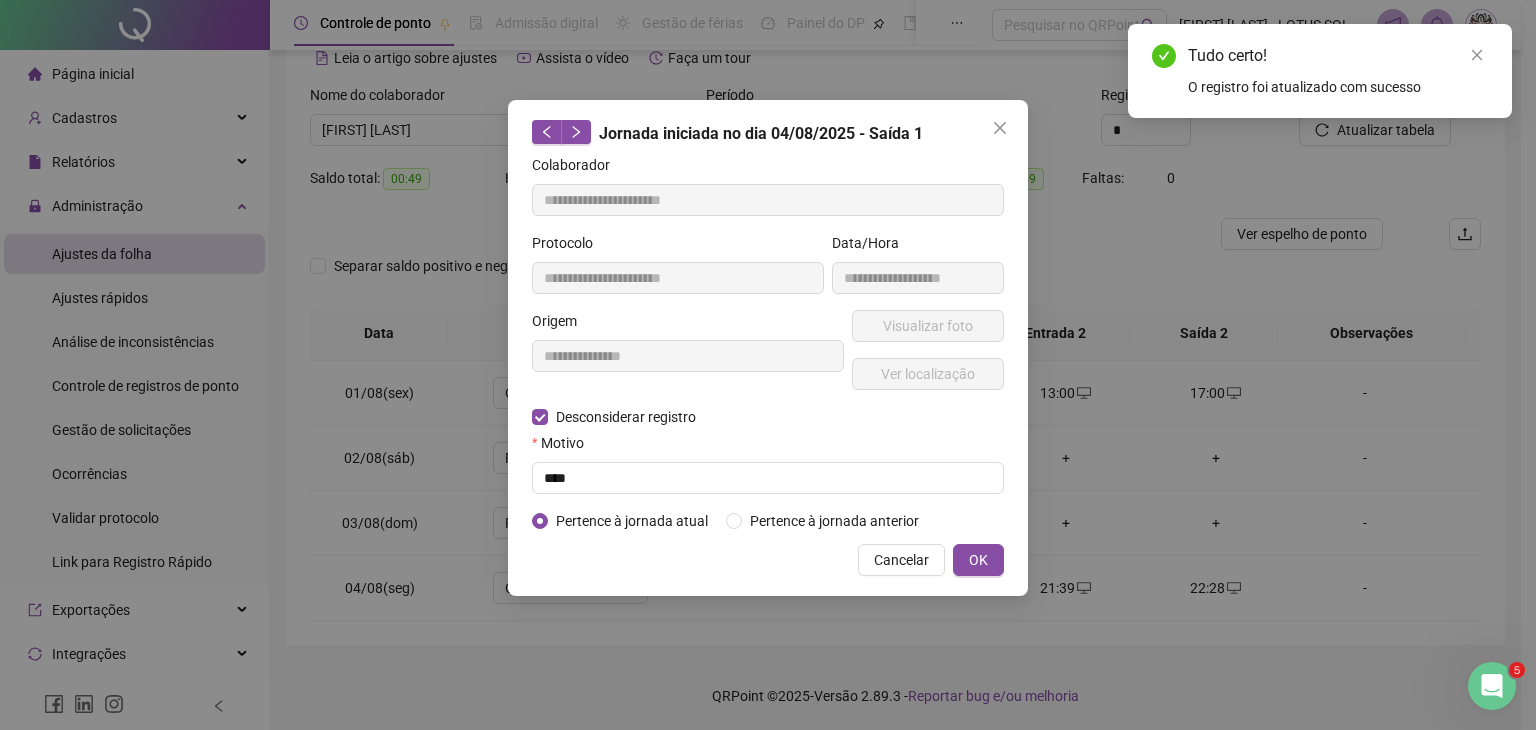 type on "**********" 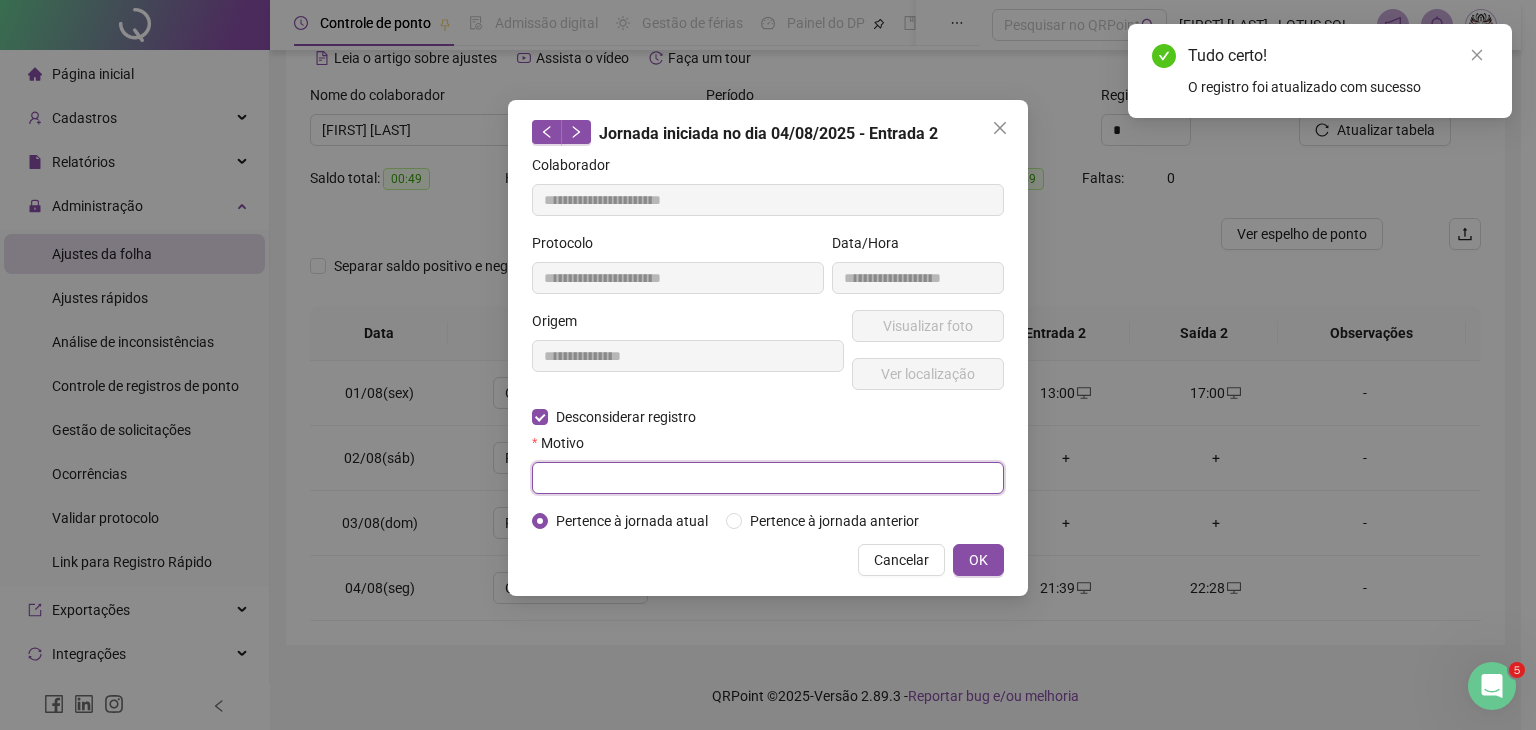 click at bounding box center (768, 478) 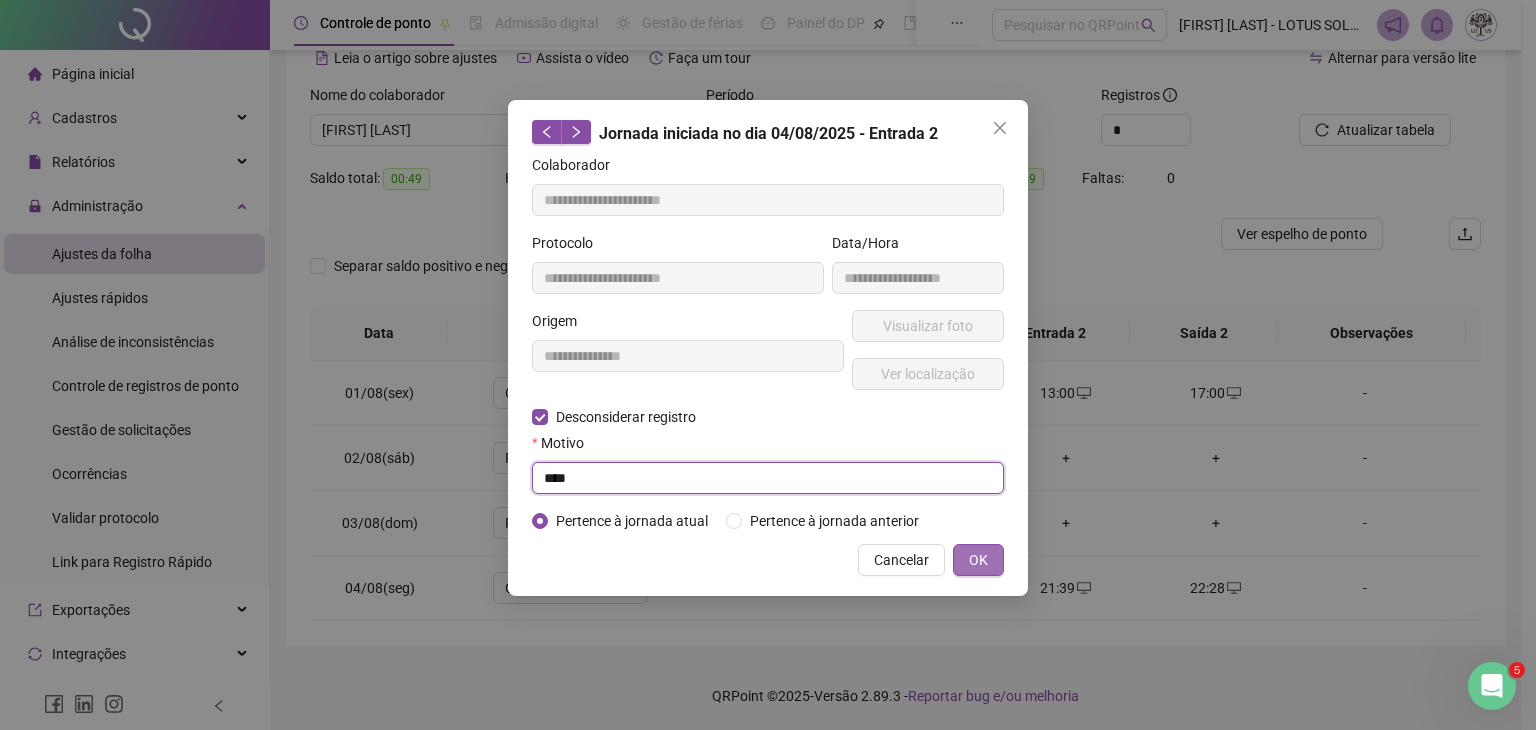 type on "****" 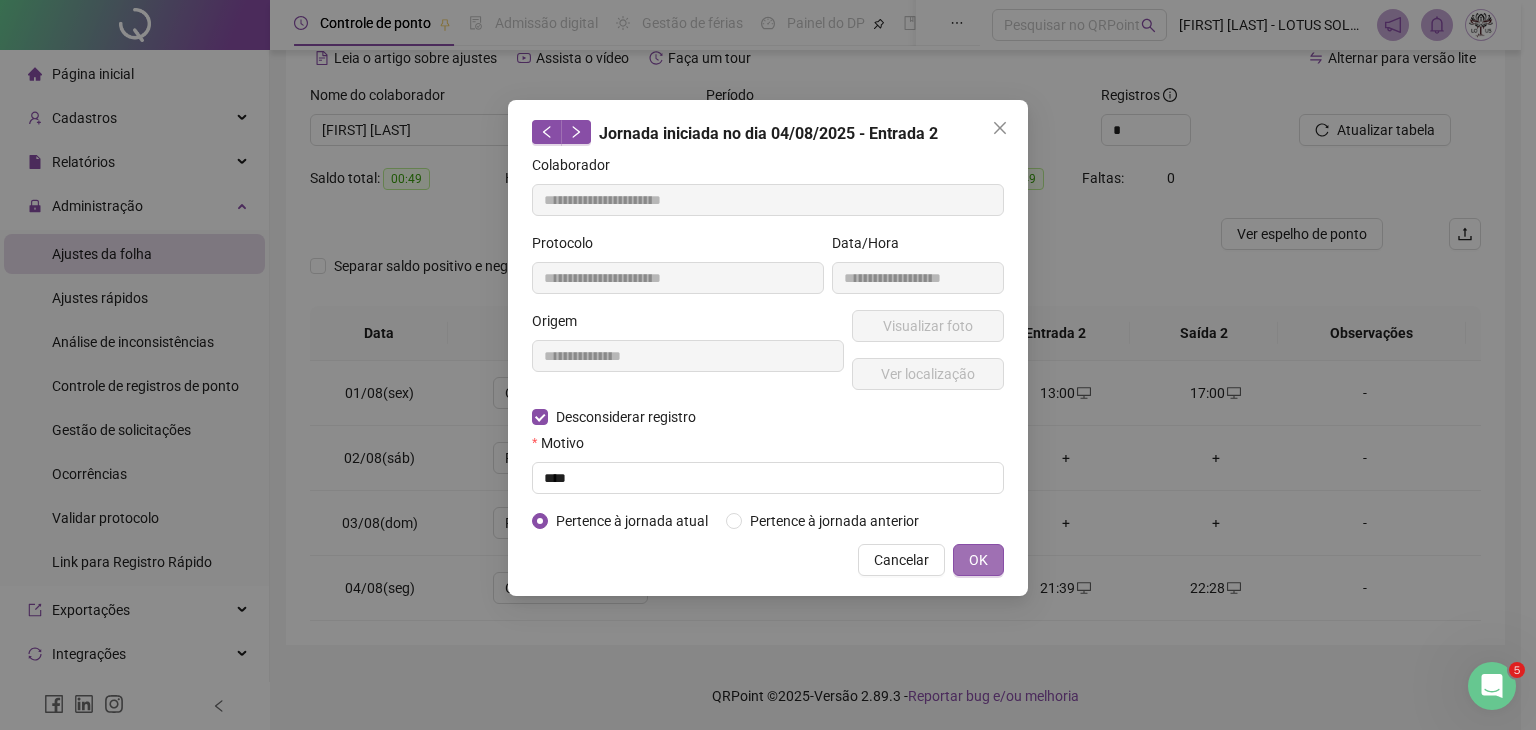 click on "OK" at bounding box center (978, 560) 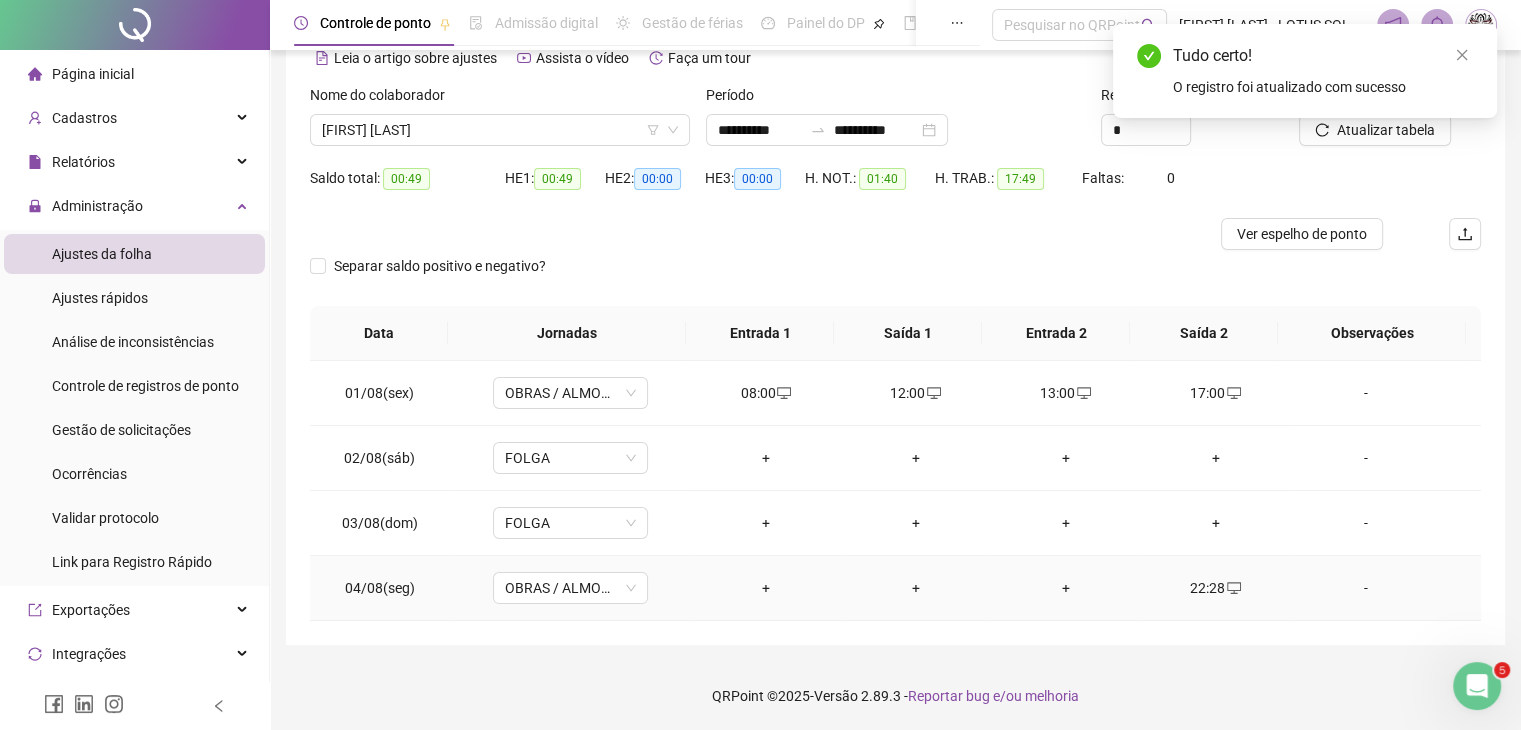 click on "22:28" at bounding box center [1216, 588] 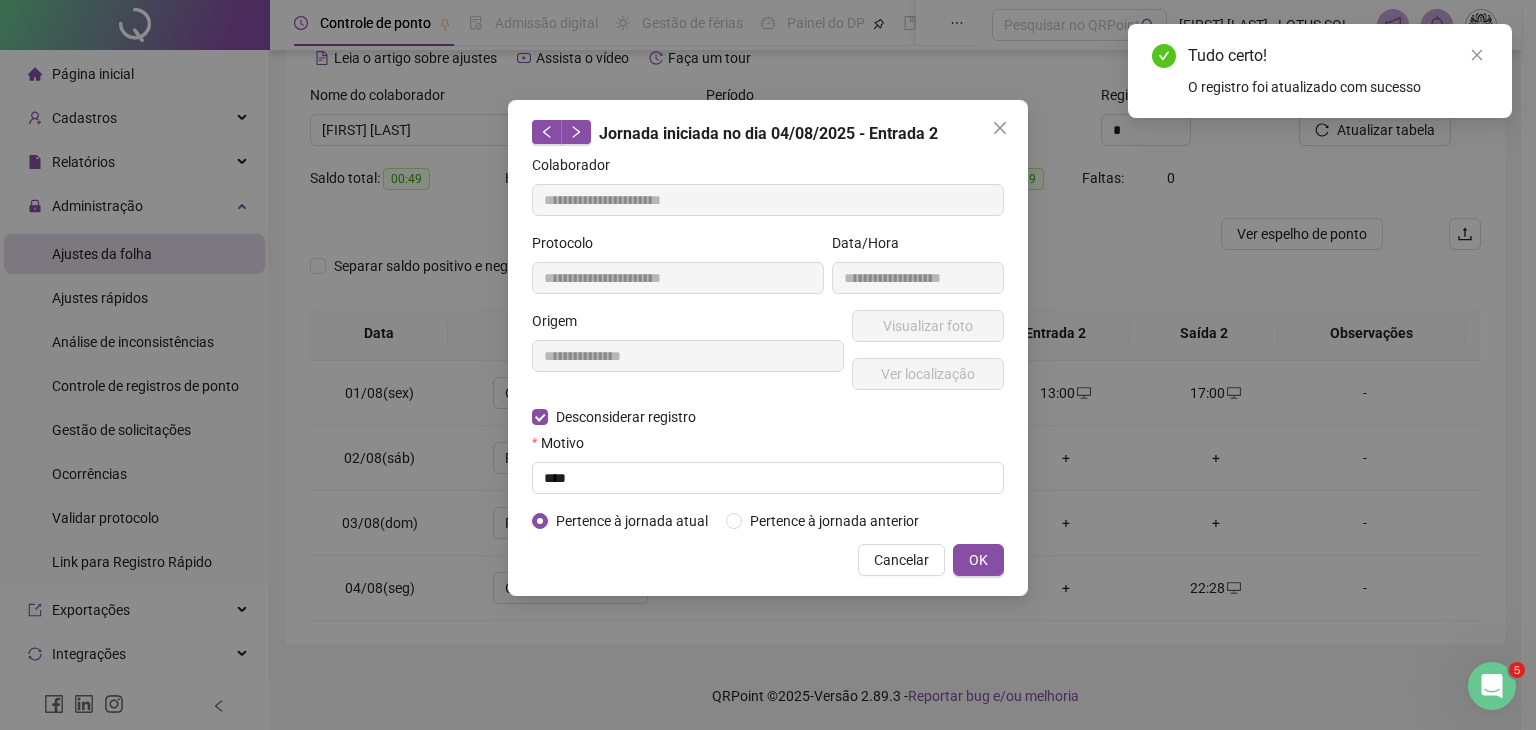 type on "**********" 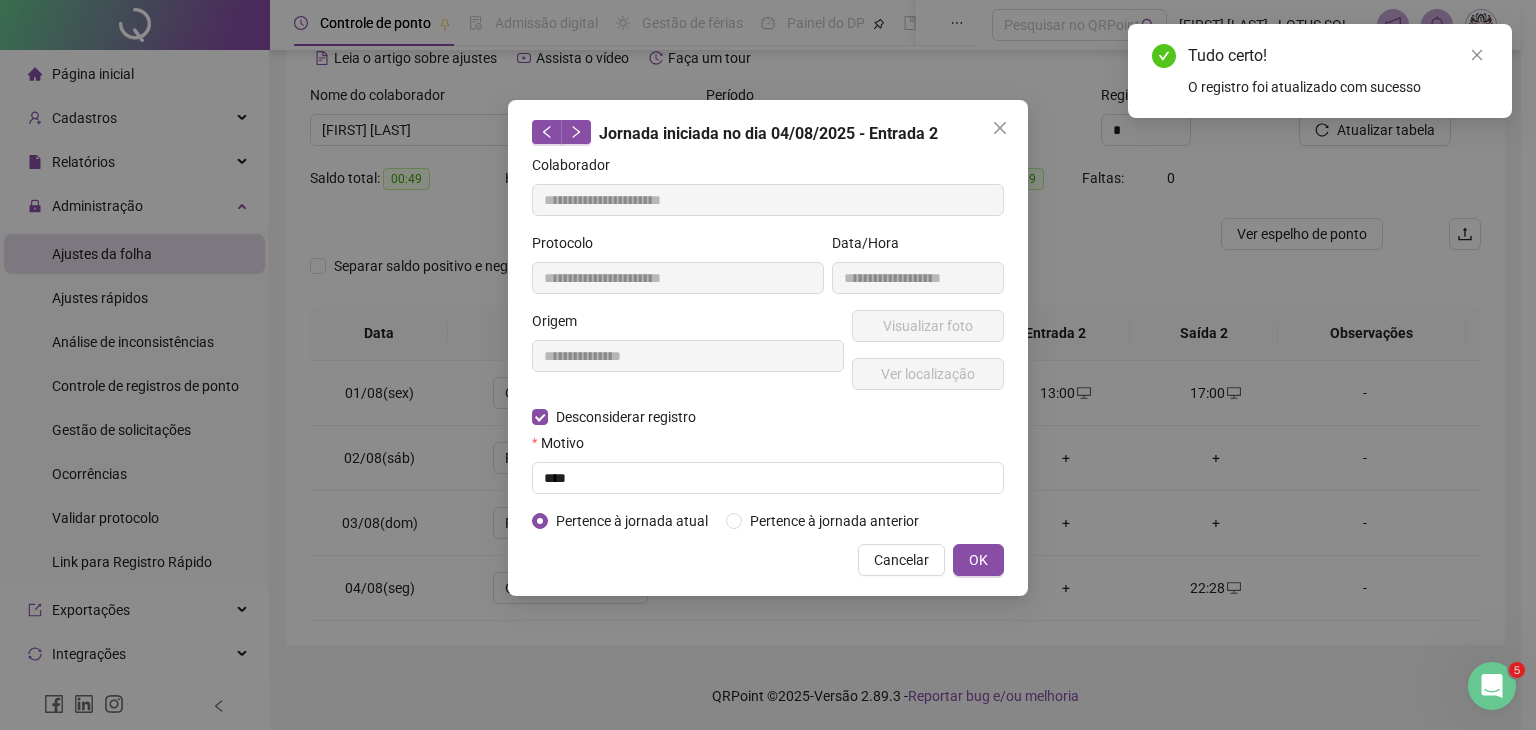 type on "**********" 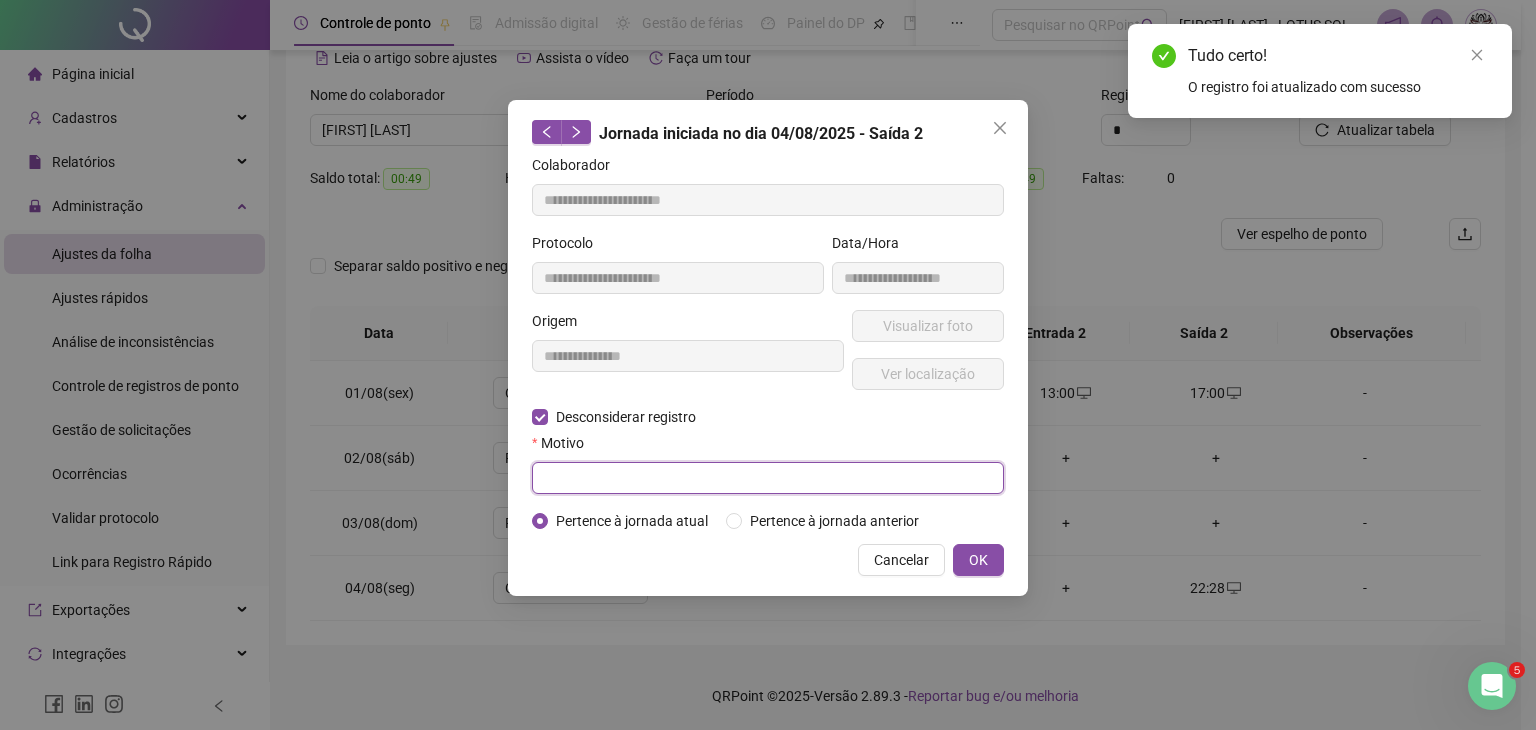 click at bounding box center (768, 478) 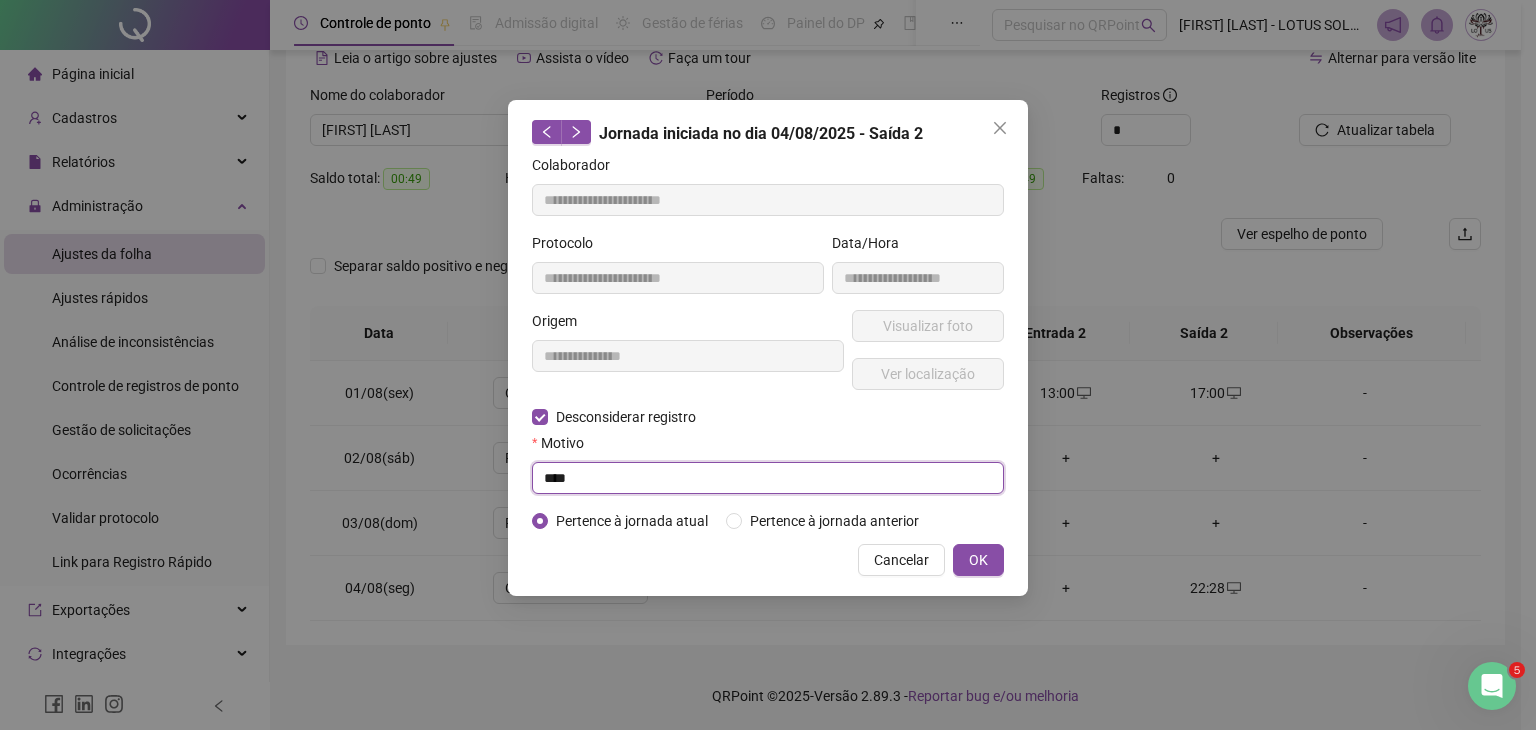 type on "****" 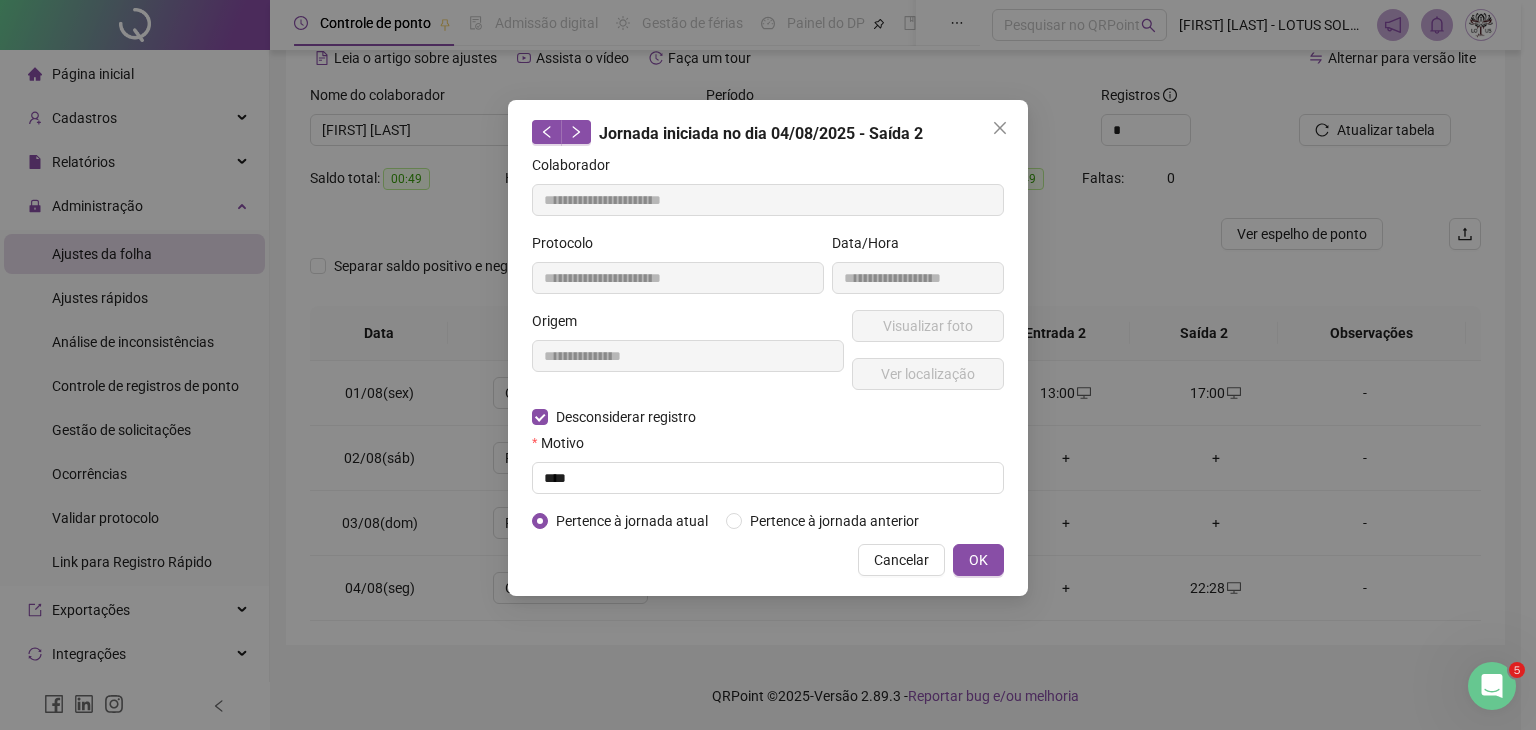 click on "**********" at bounding box center [768, 348] 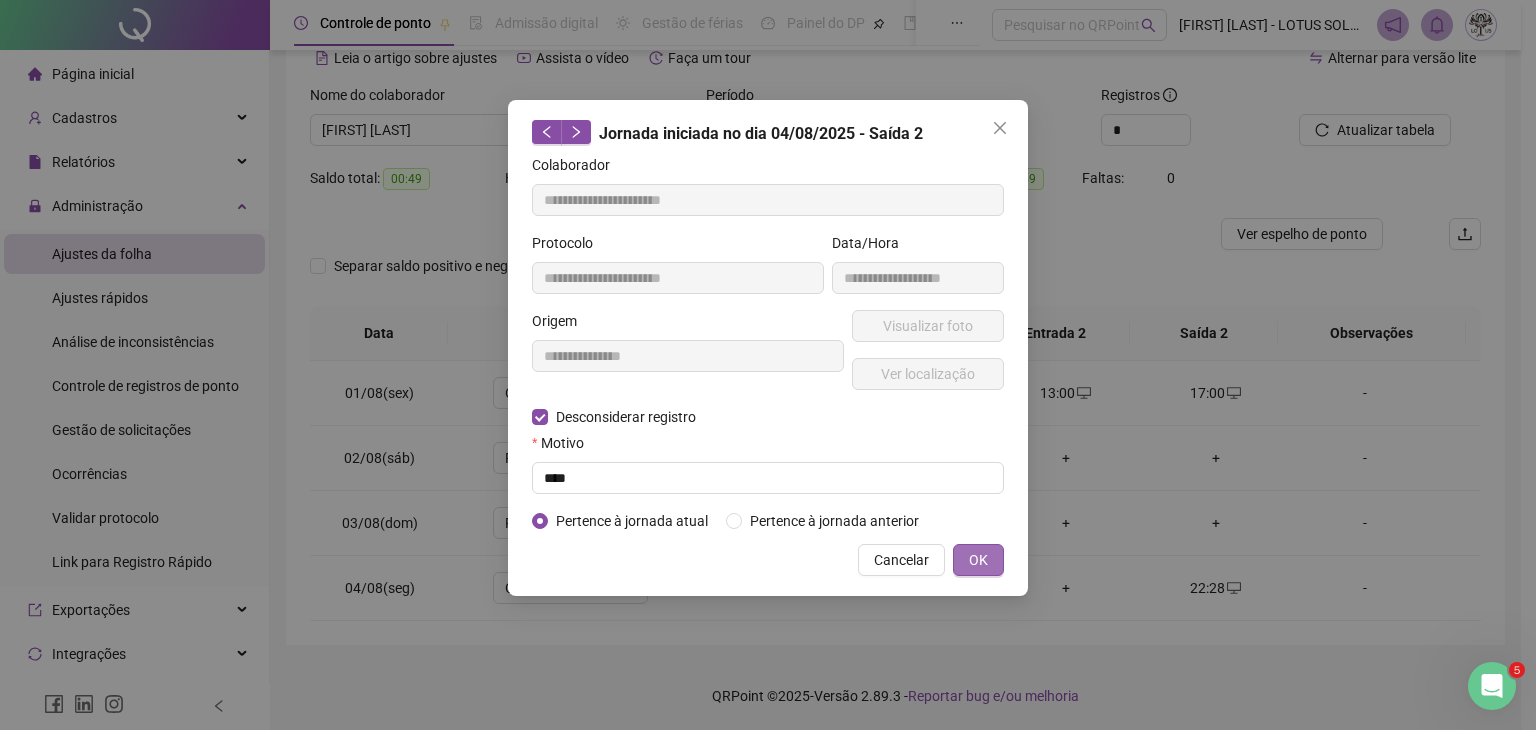 click on "OK" at bounding box center (978, 560) 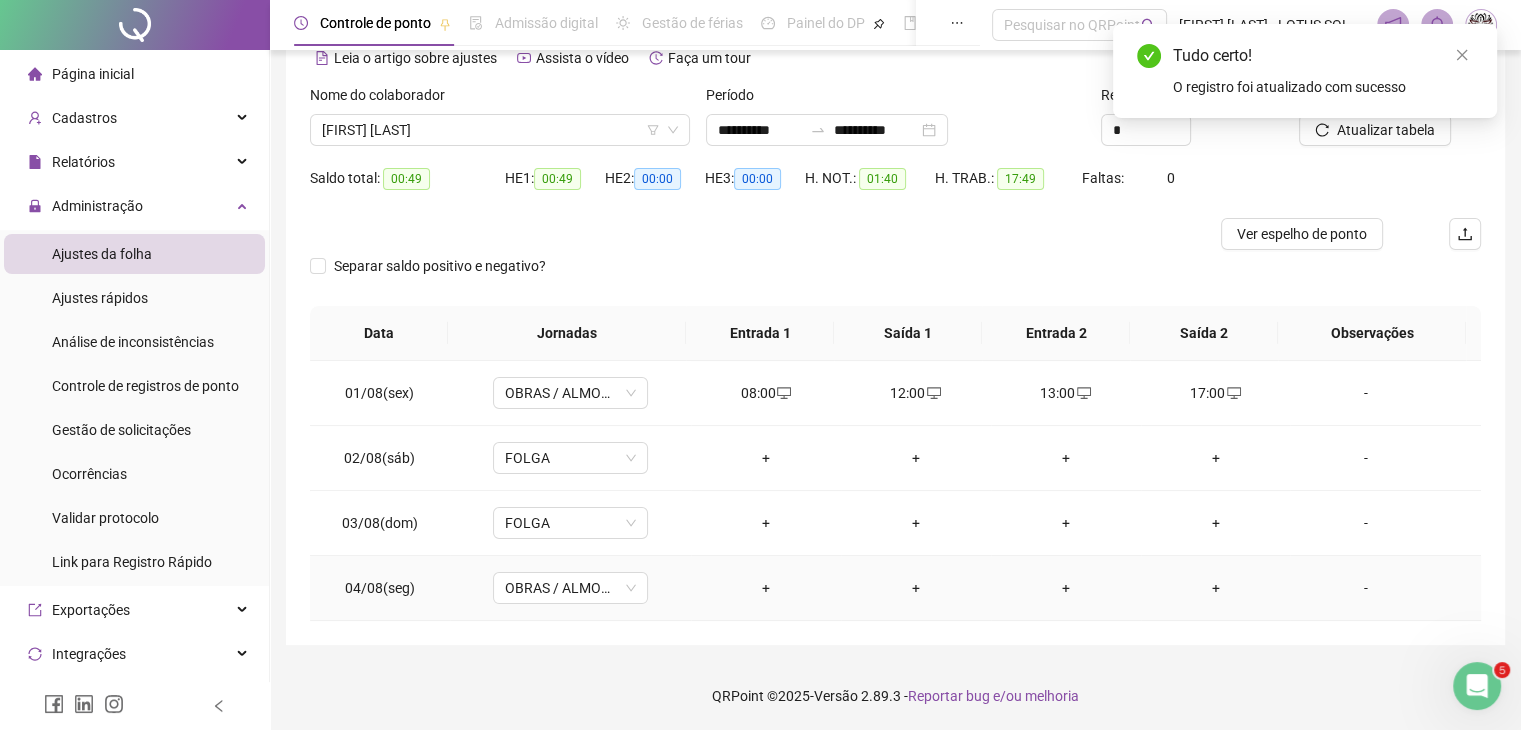 click on "+" at bounding box center [766, 588] 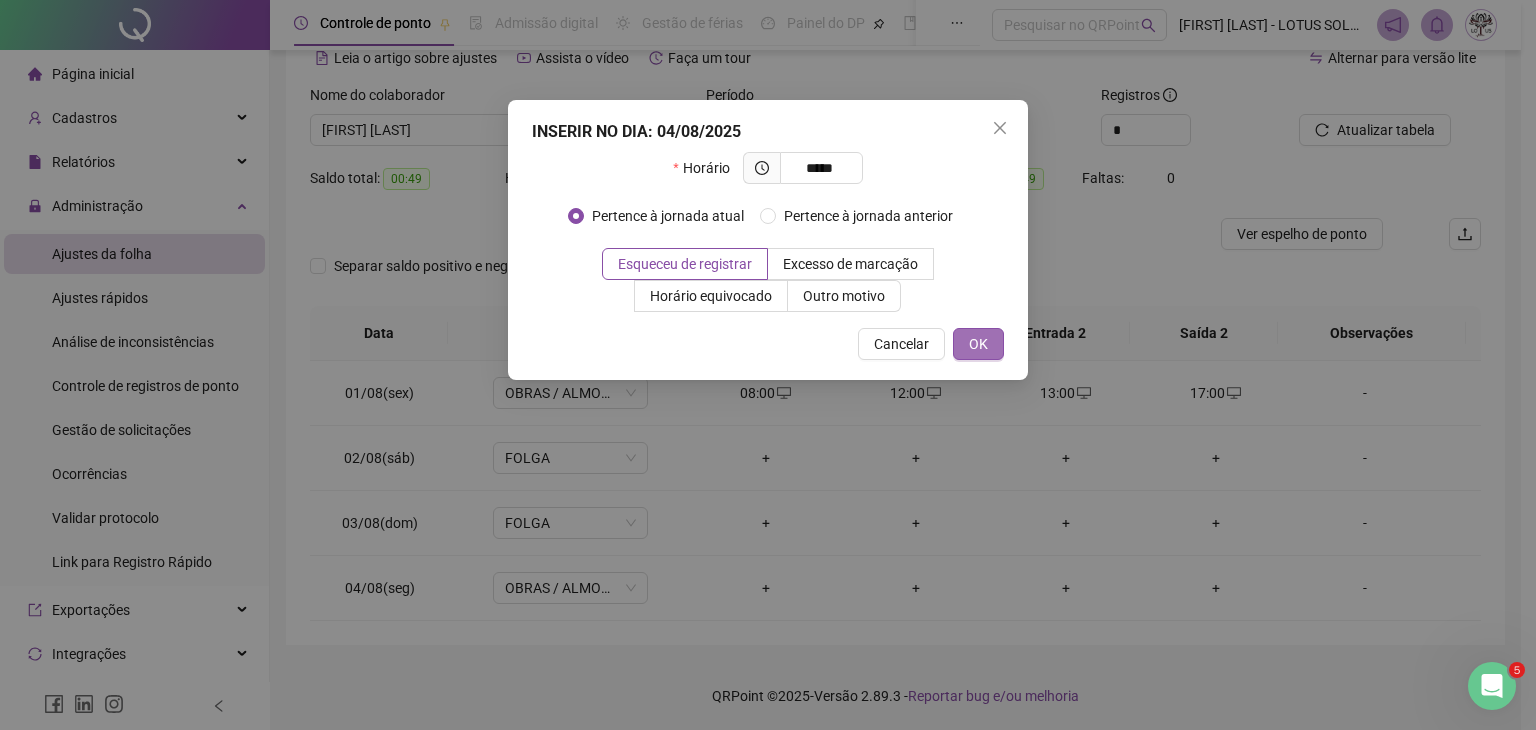 type on "*****" 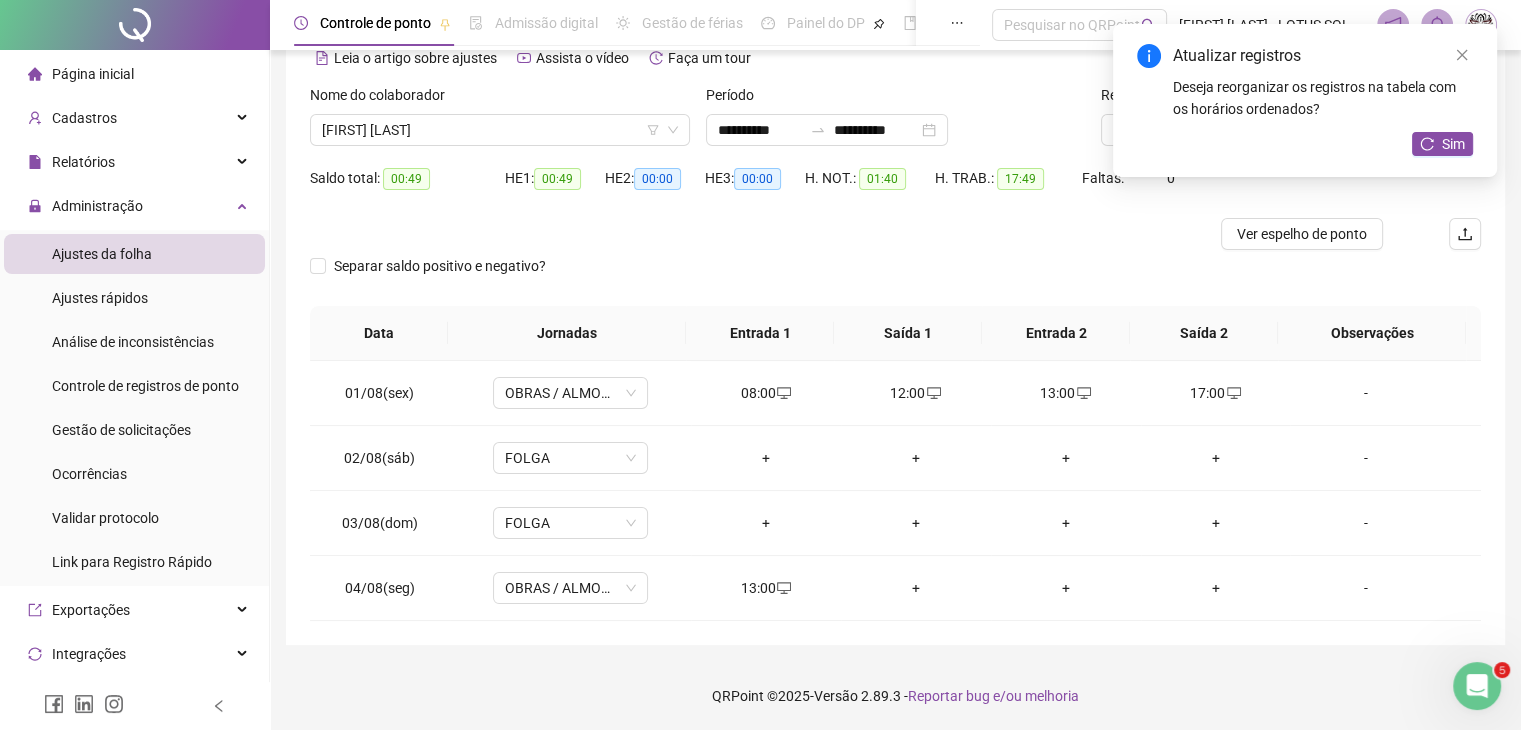 click on "+" at bounding box center (916, 588) 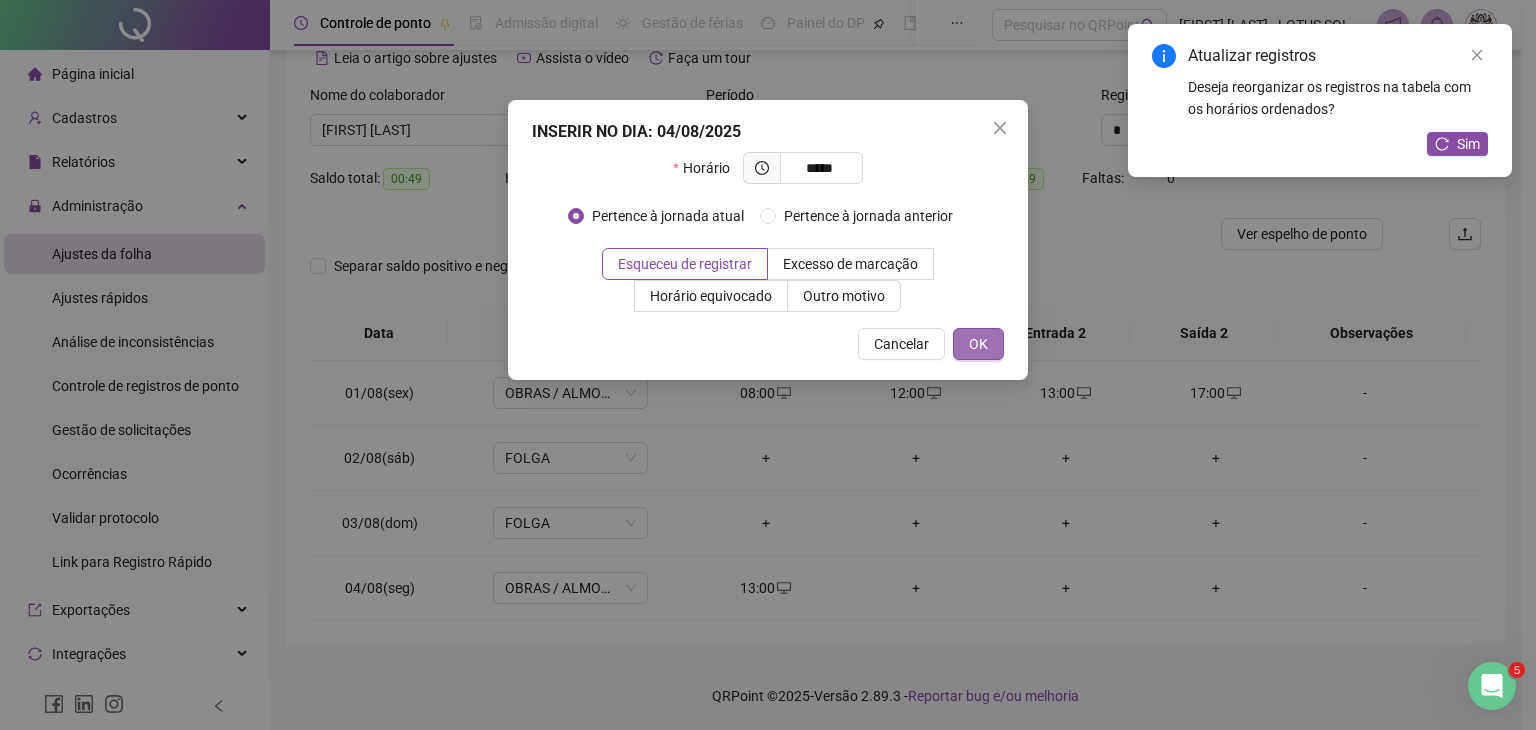 type on "*****" 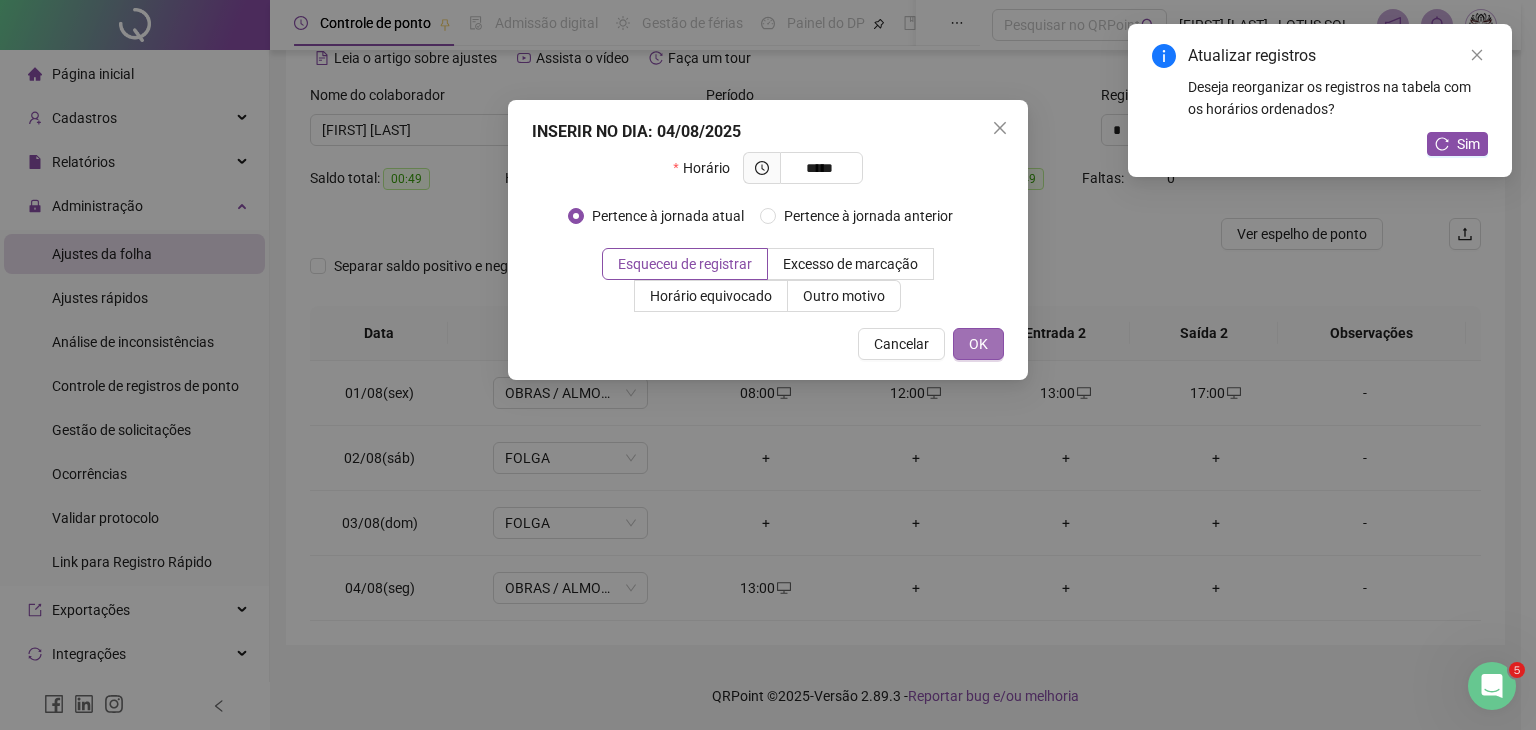 click on "OK" at bounding box center [978, 344] 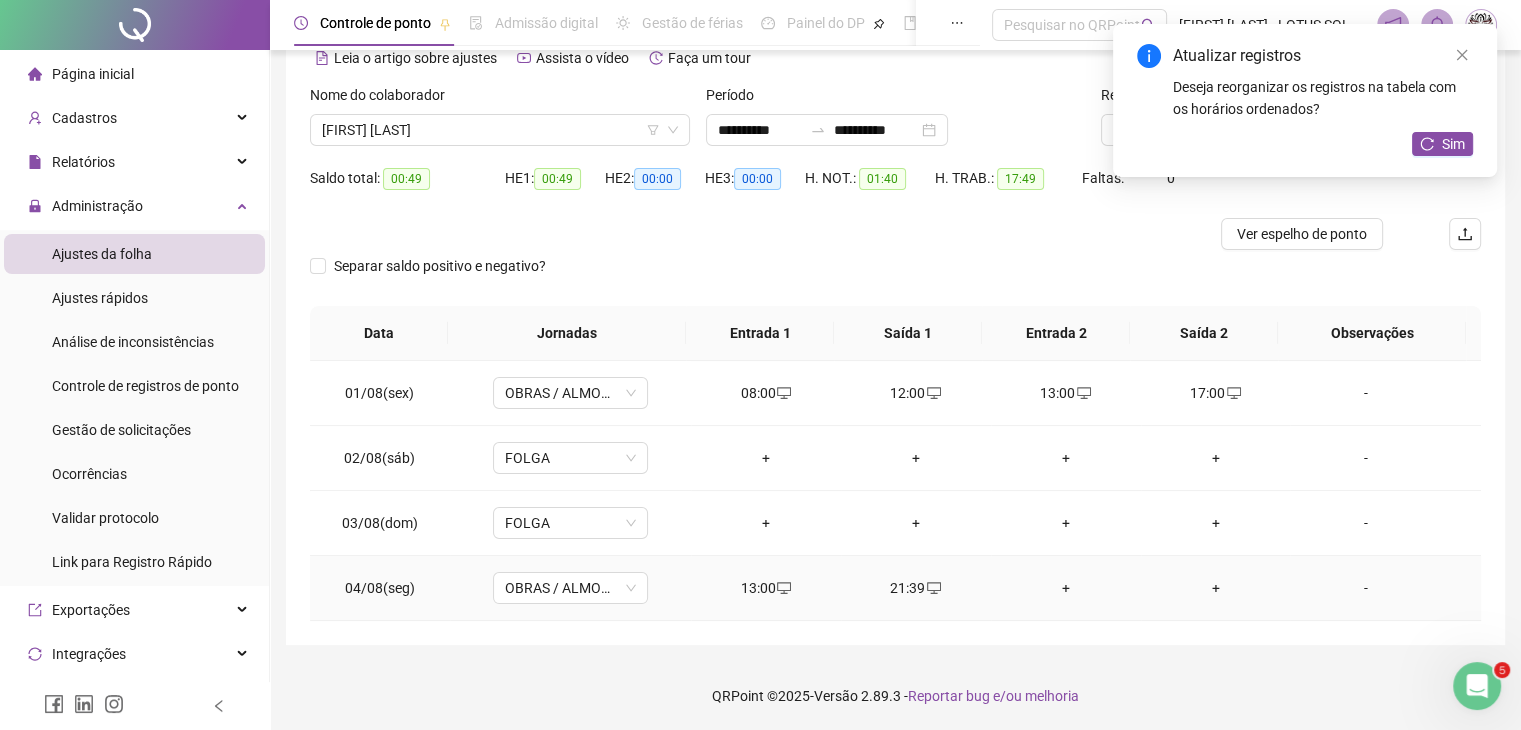 click on "+" at bounding box center (1066, 588) 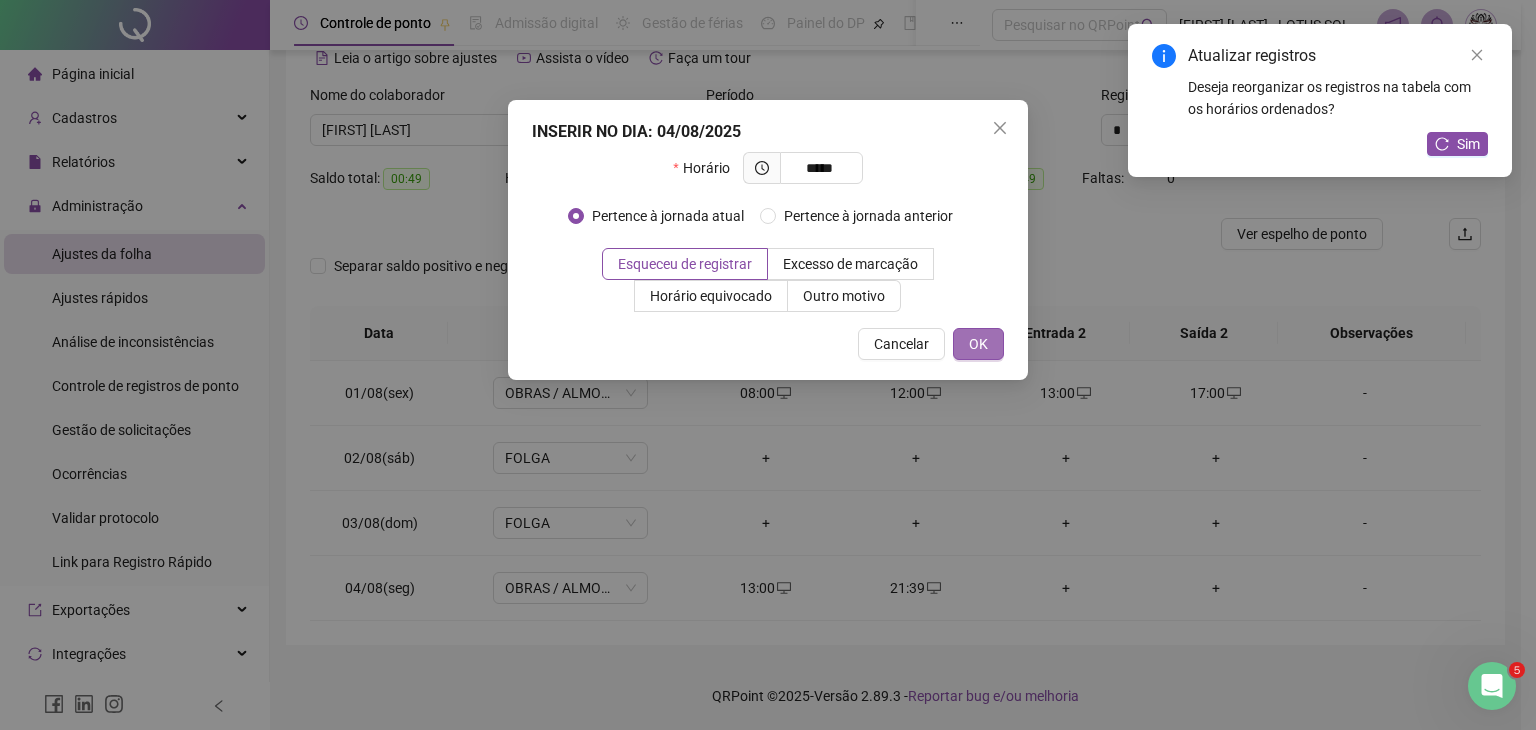 type on "*****" 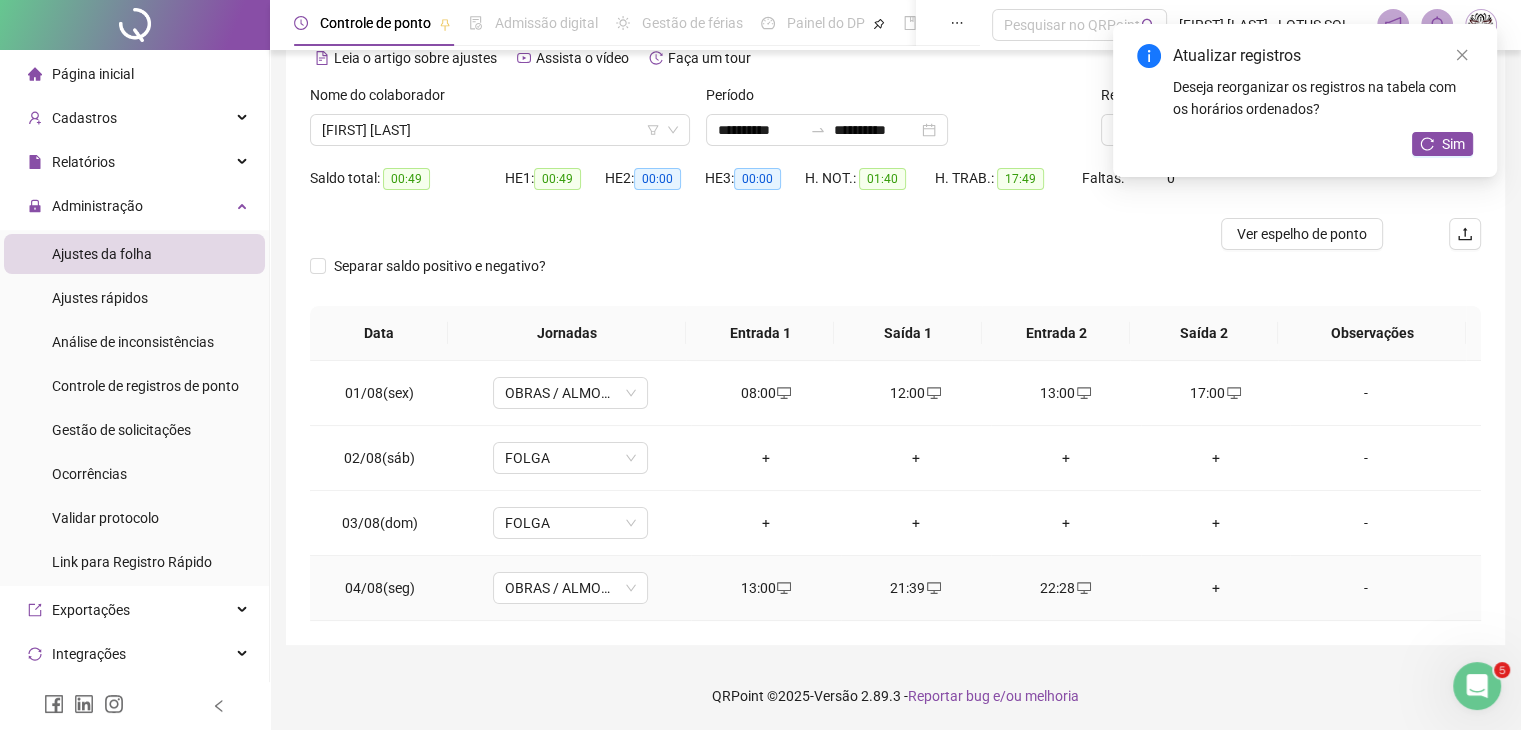 click on "+" at bounding box center [1216, 588] 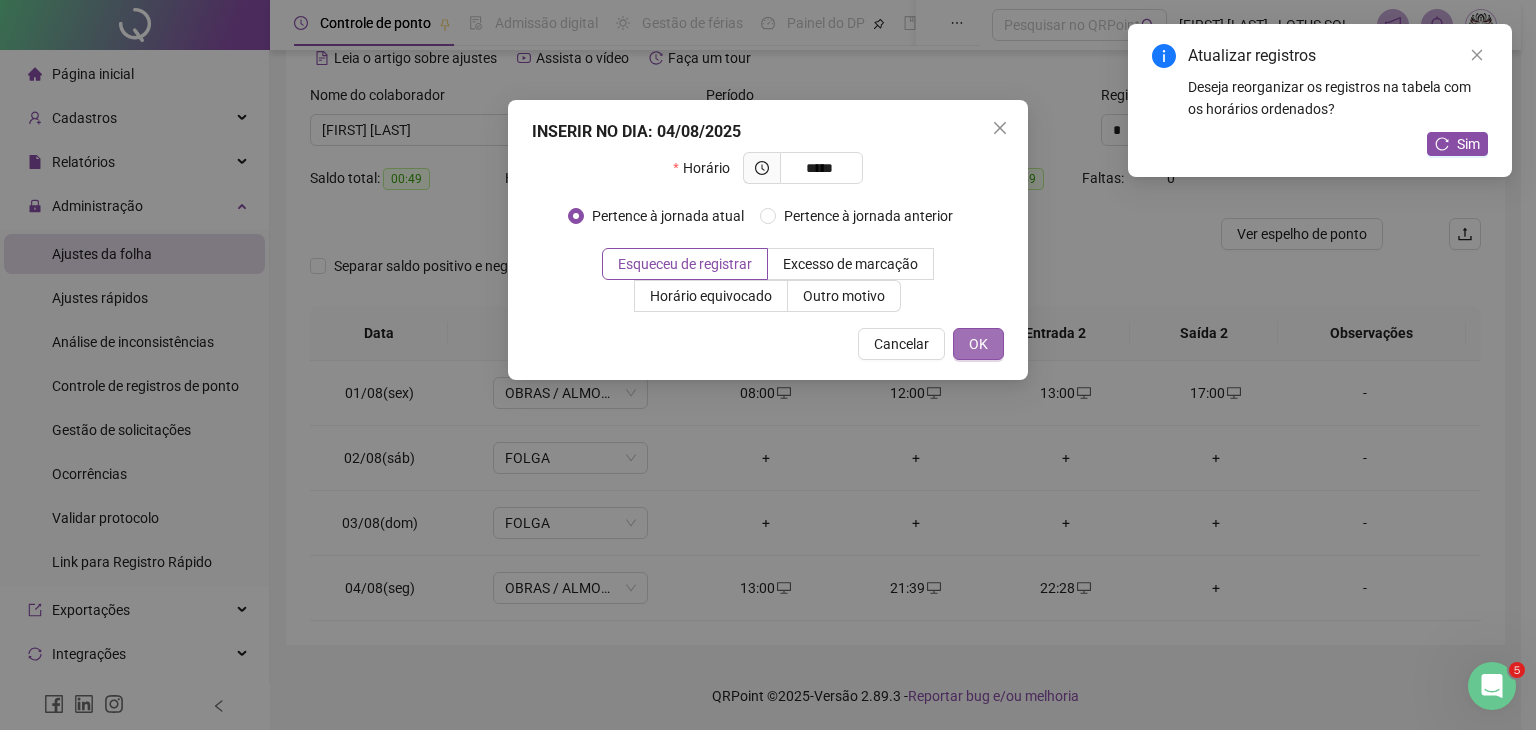 type on "*****" 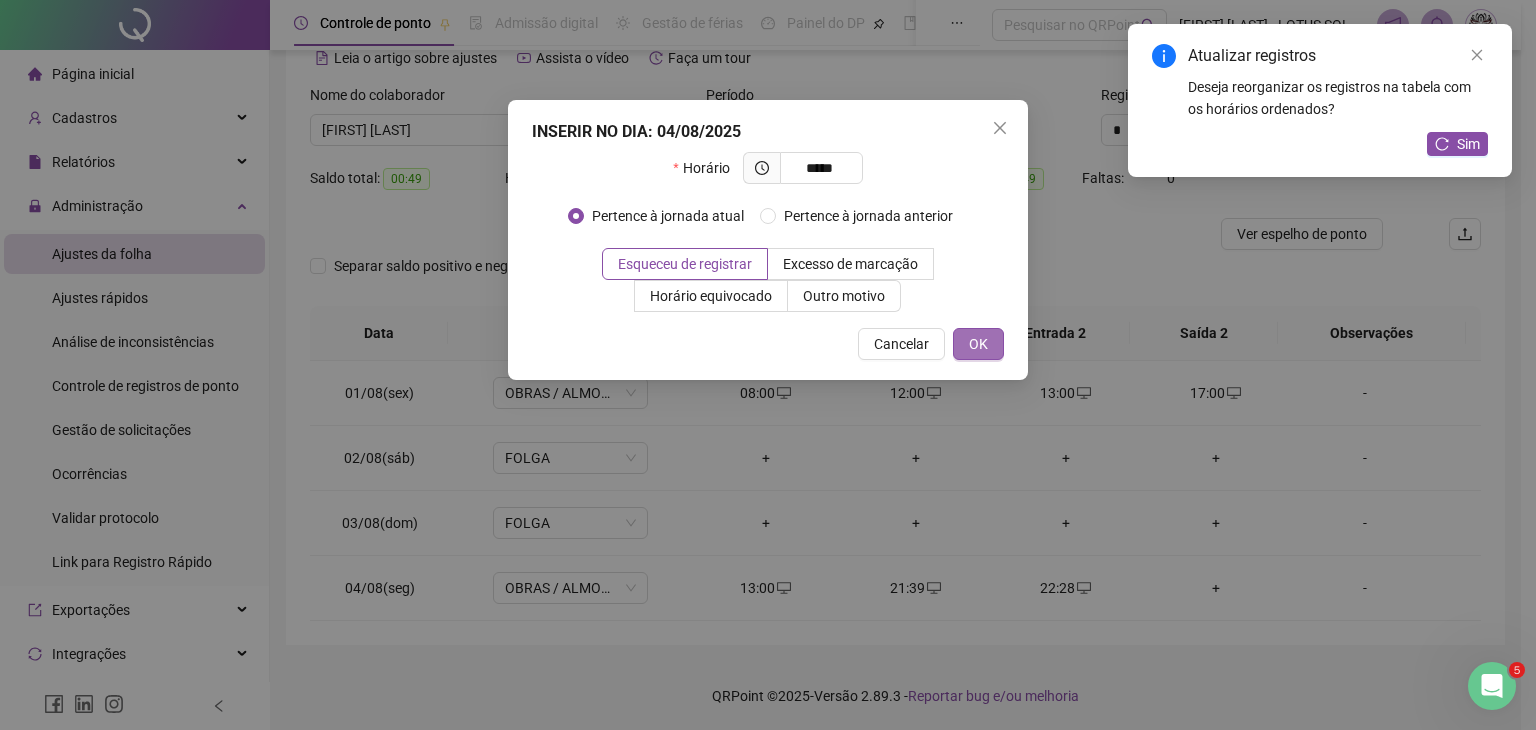 click on "OK" at bounding box center (978, 344) 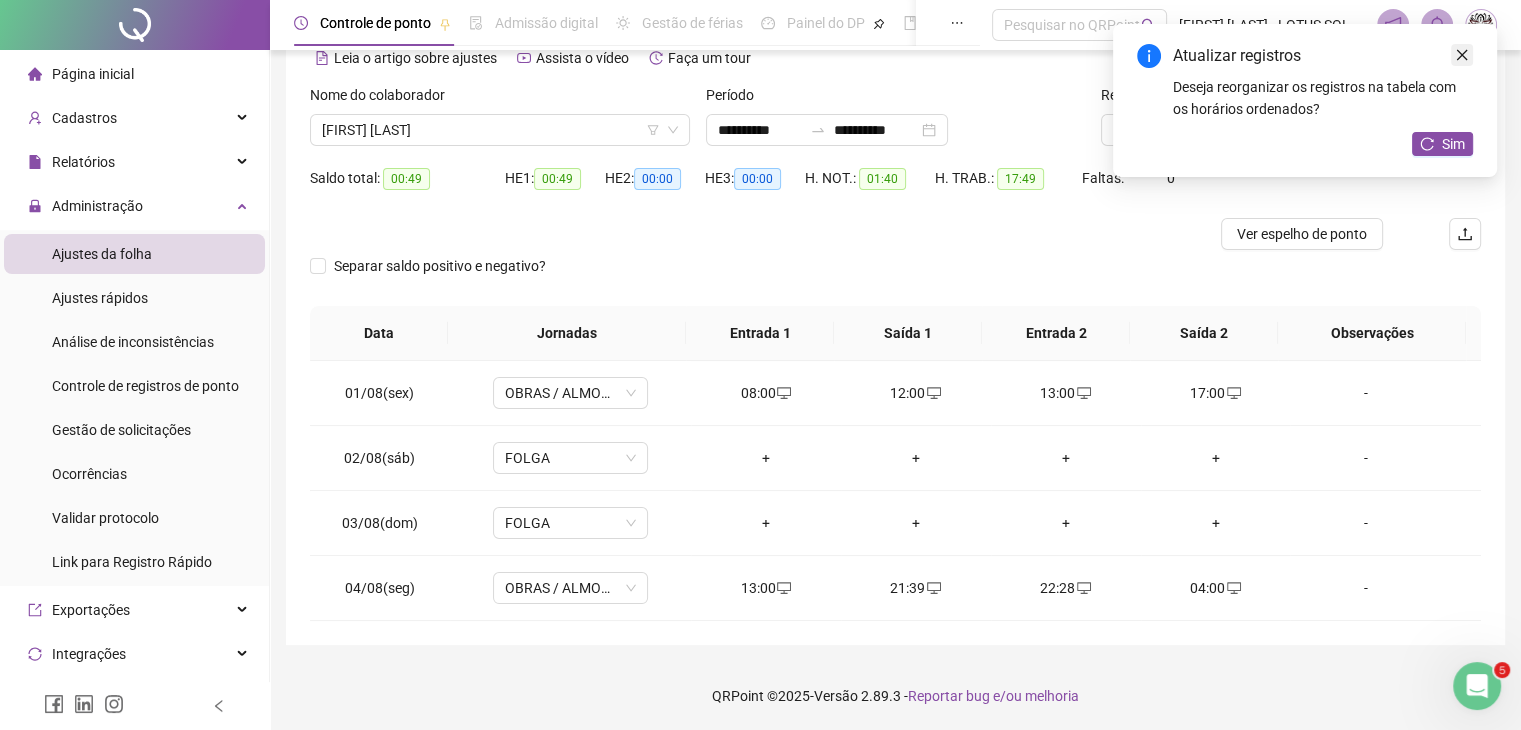 click 